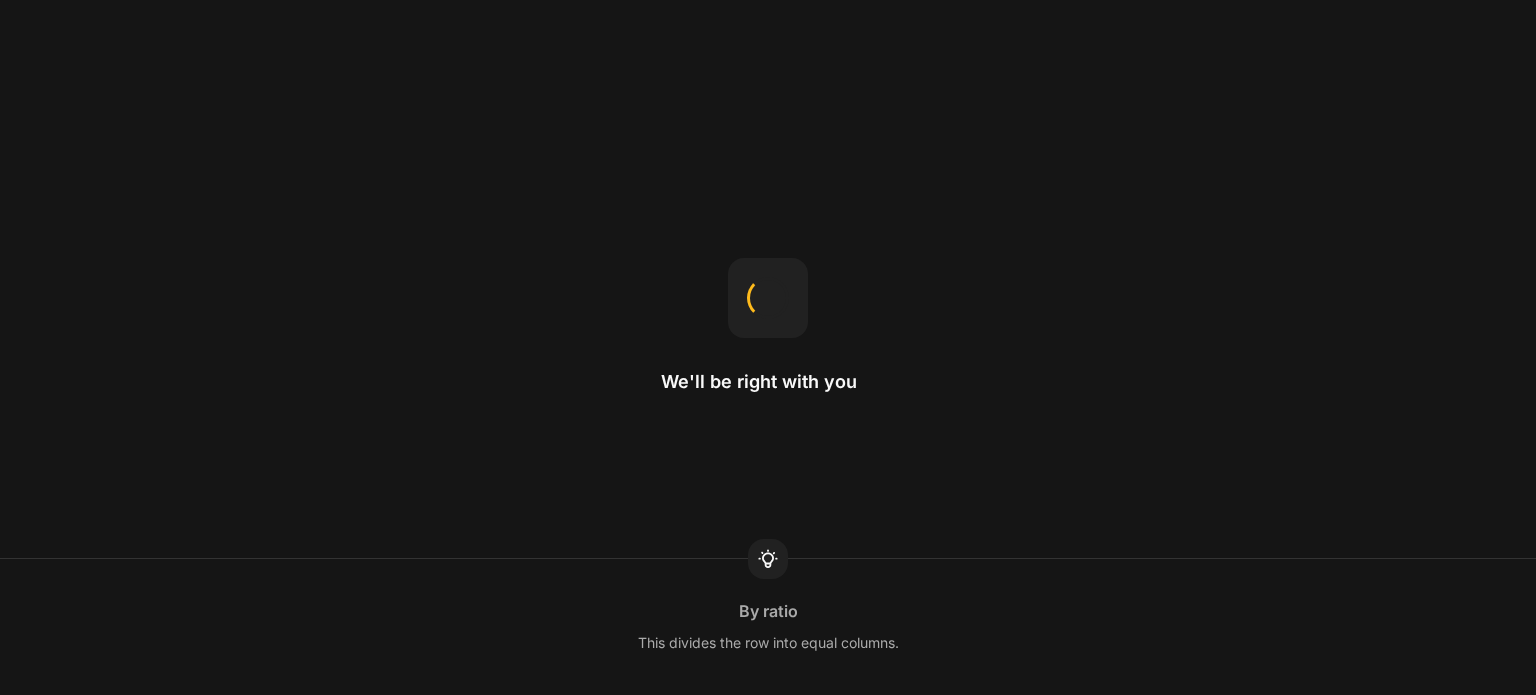 scroll, scrollTop: 0, scrollLeft: 0, axis: both 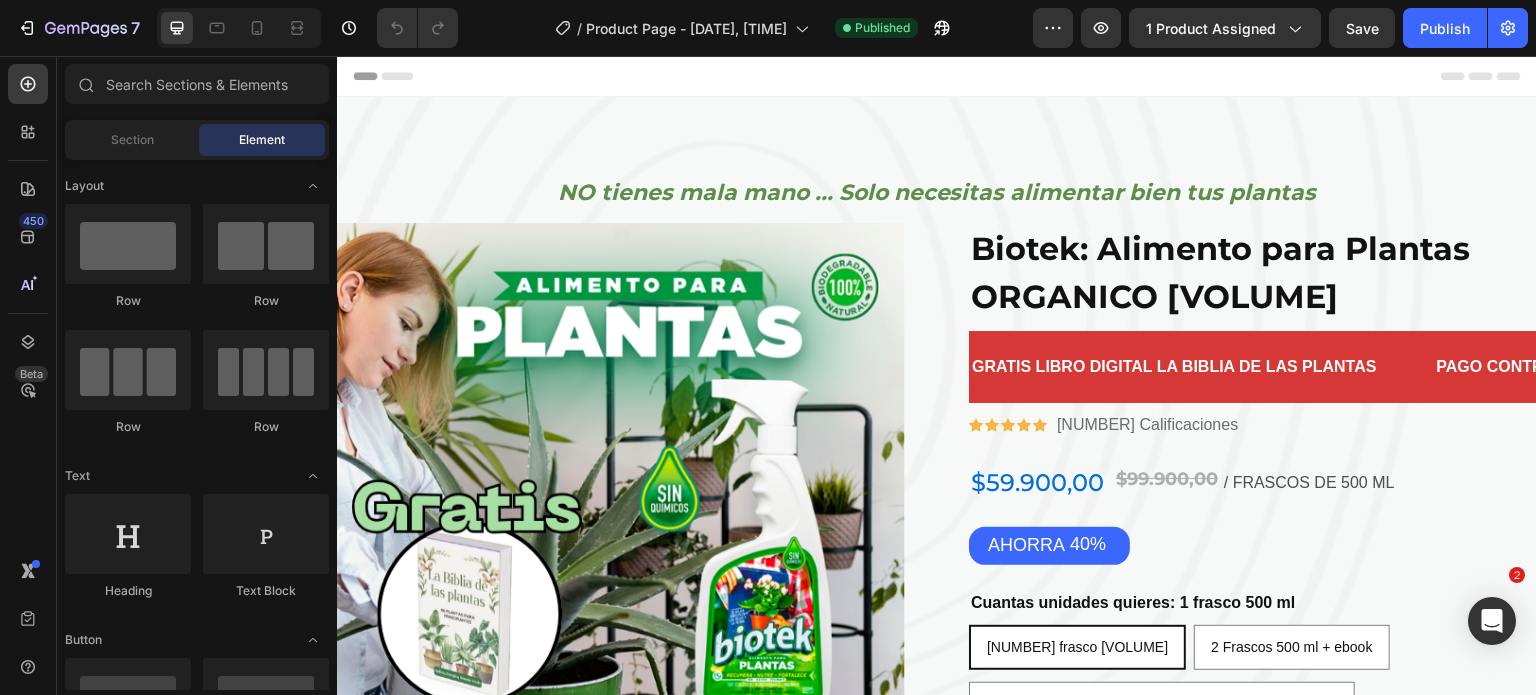 click on "NO tienes mala mano ... Solo necesitas alimentar bien tus plantas" at bounding box center (937, 192) 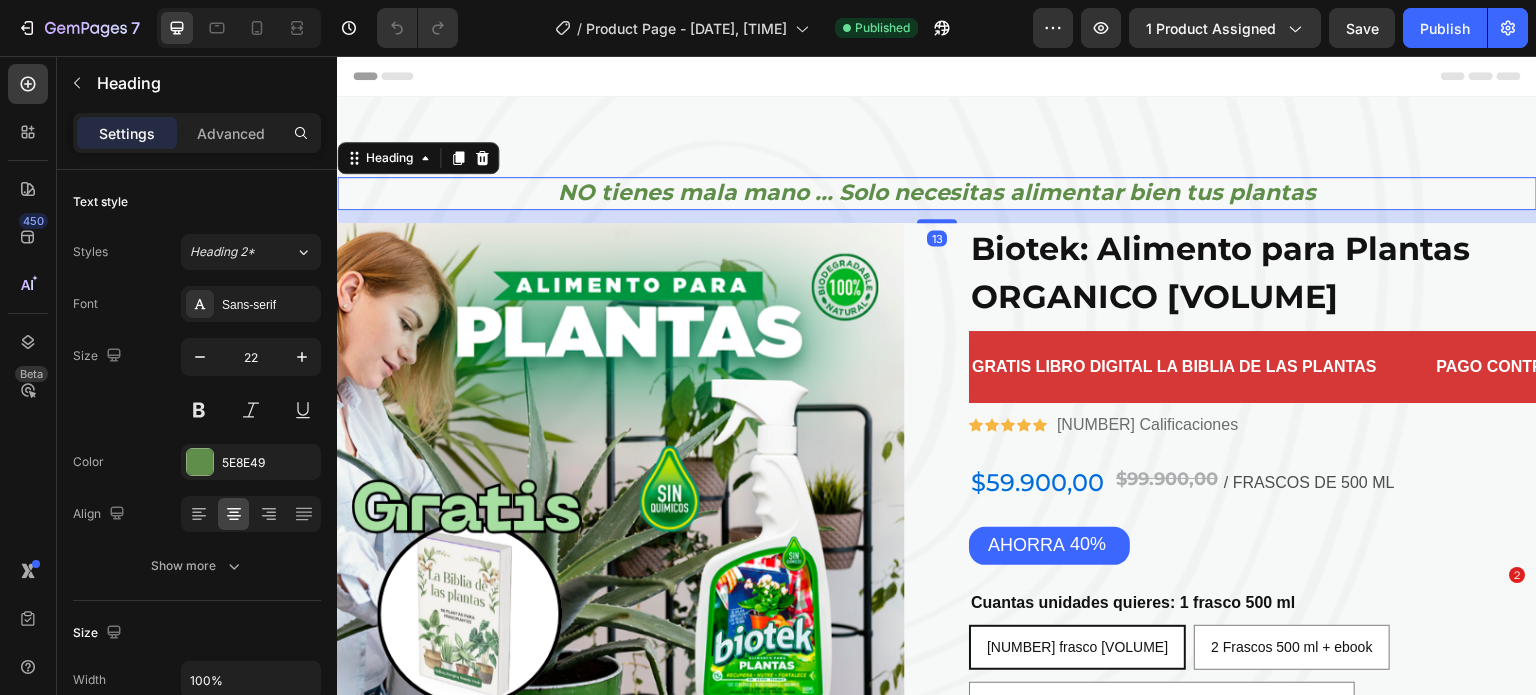click on "NO tienes mala mano ... Solo necesitas alimentar bien tus plantas" at bounding box center [937, 192] 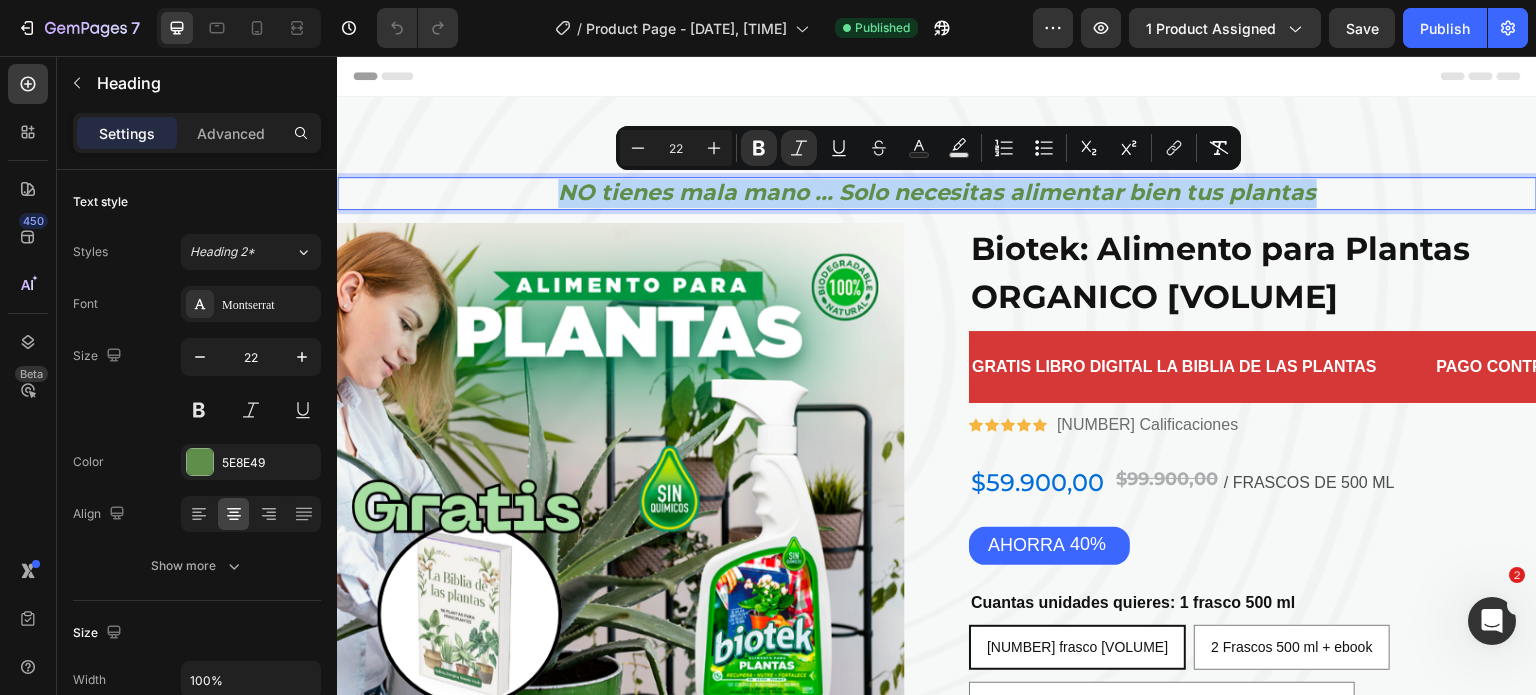 scroll, scrollTop: 0, scrollLeft: 0, axis: both 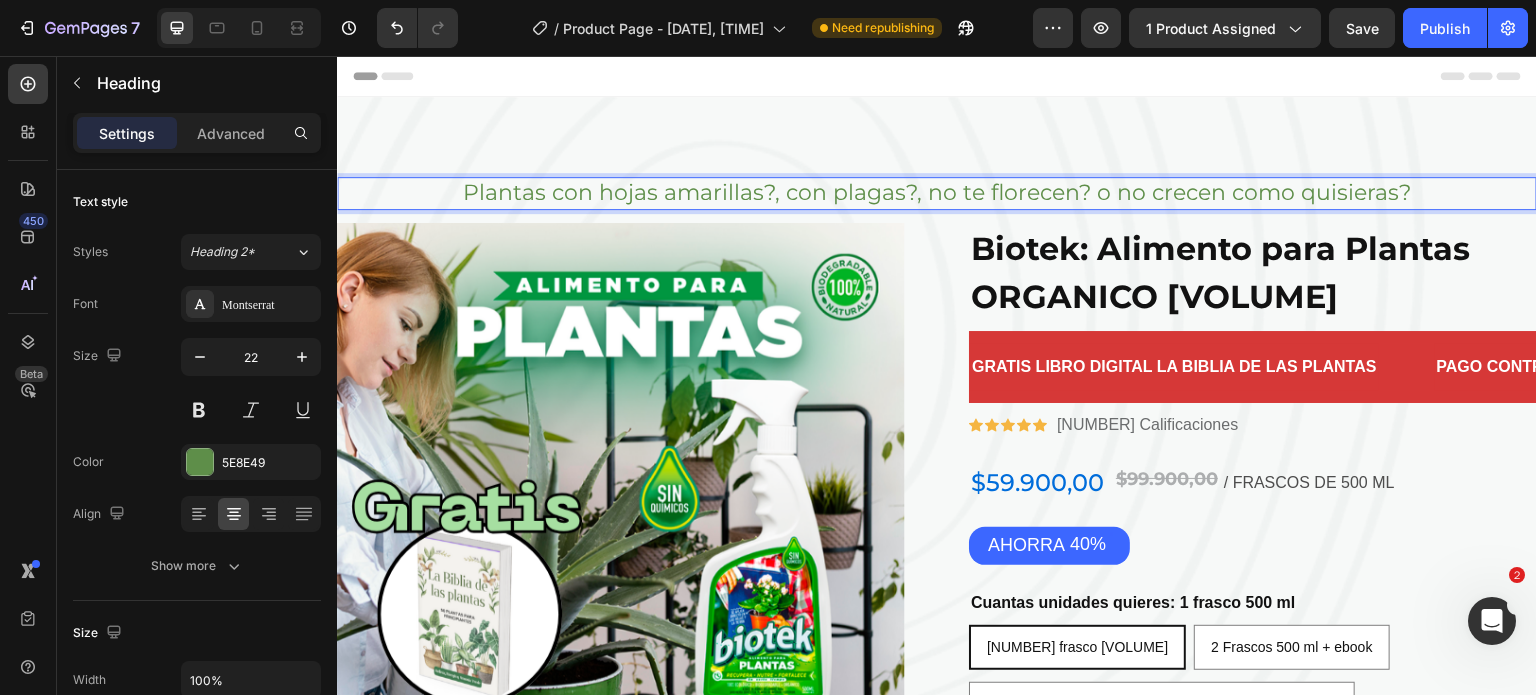 click on "Plantas con hojas amarillas?, con plagas?, no te florecen? o no crecen como quisieras?" at bounding box center (937, 193) 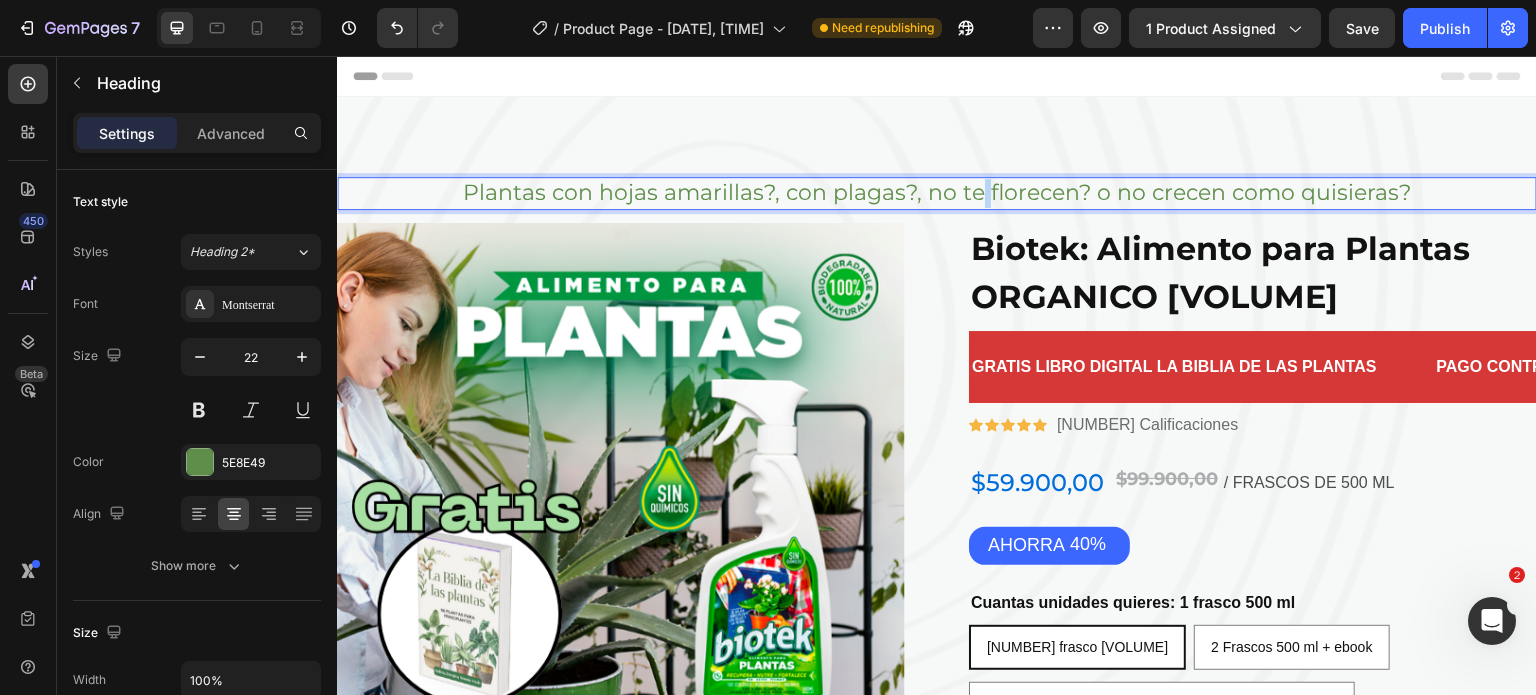 click on "Plantas con hojas amarillas?, con plagas?, no te florecen? o no crecen como quisieras?" at bounding box center (937, 193) 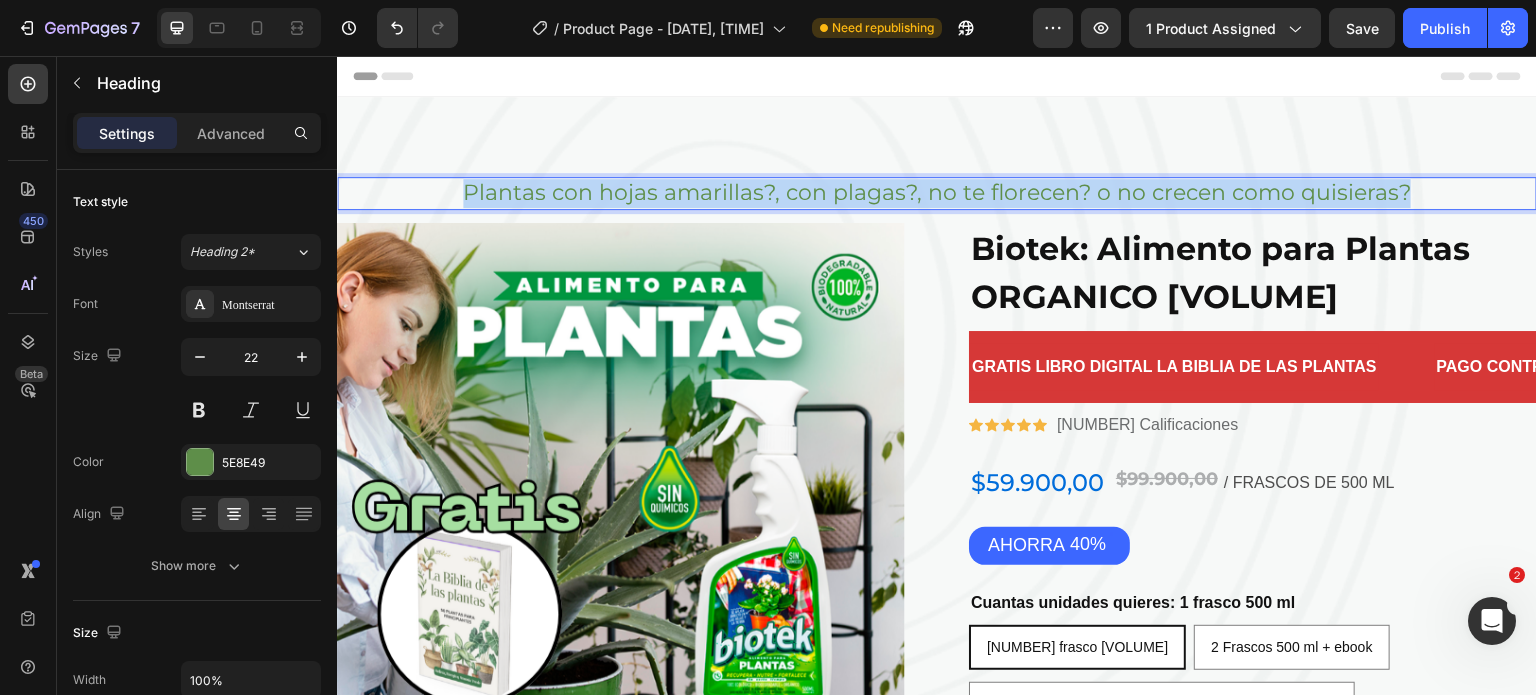 click on "Plantas con hojas amarillas?, con plagas?, no te florecen? o no crecen como quisieras?" at bounding box center (937, 193) 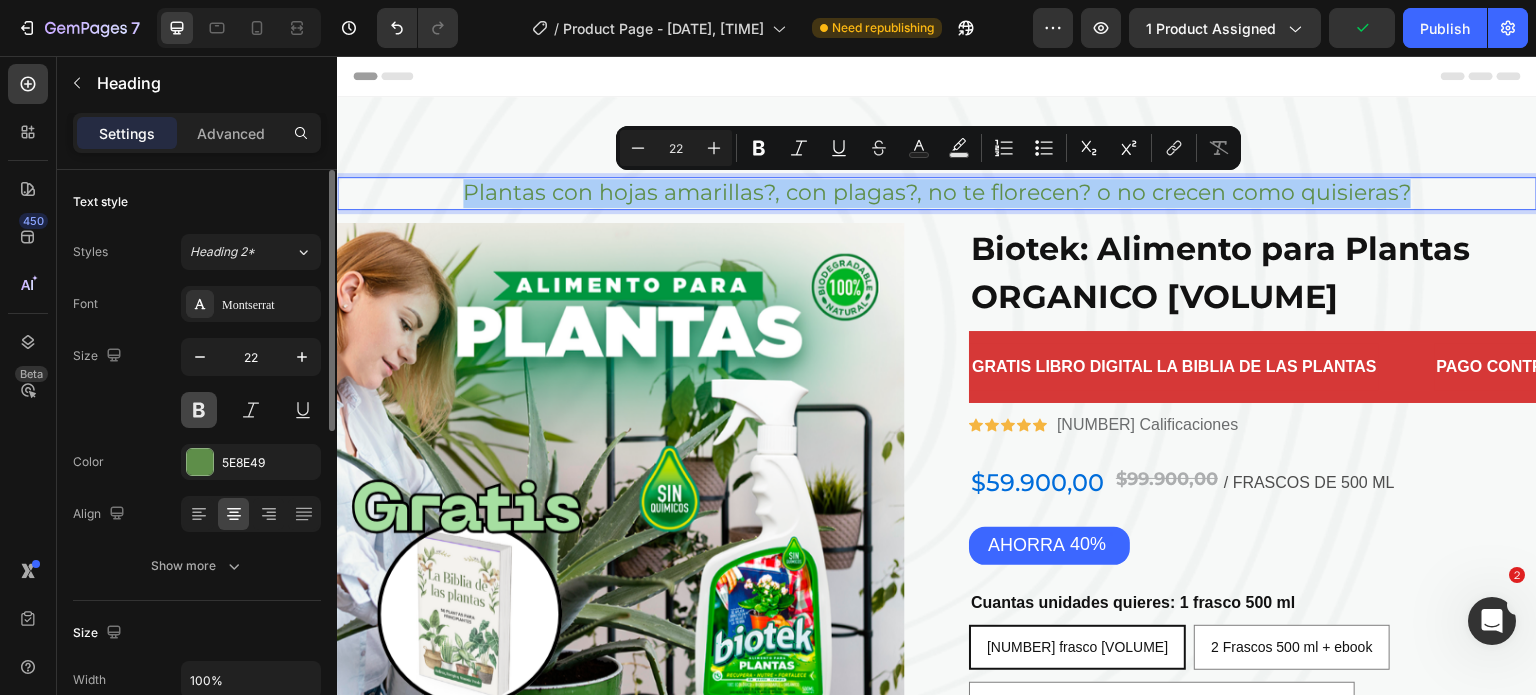 click at bounding box center (199, 410) 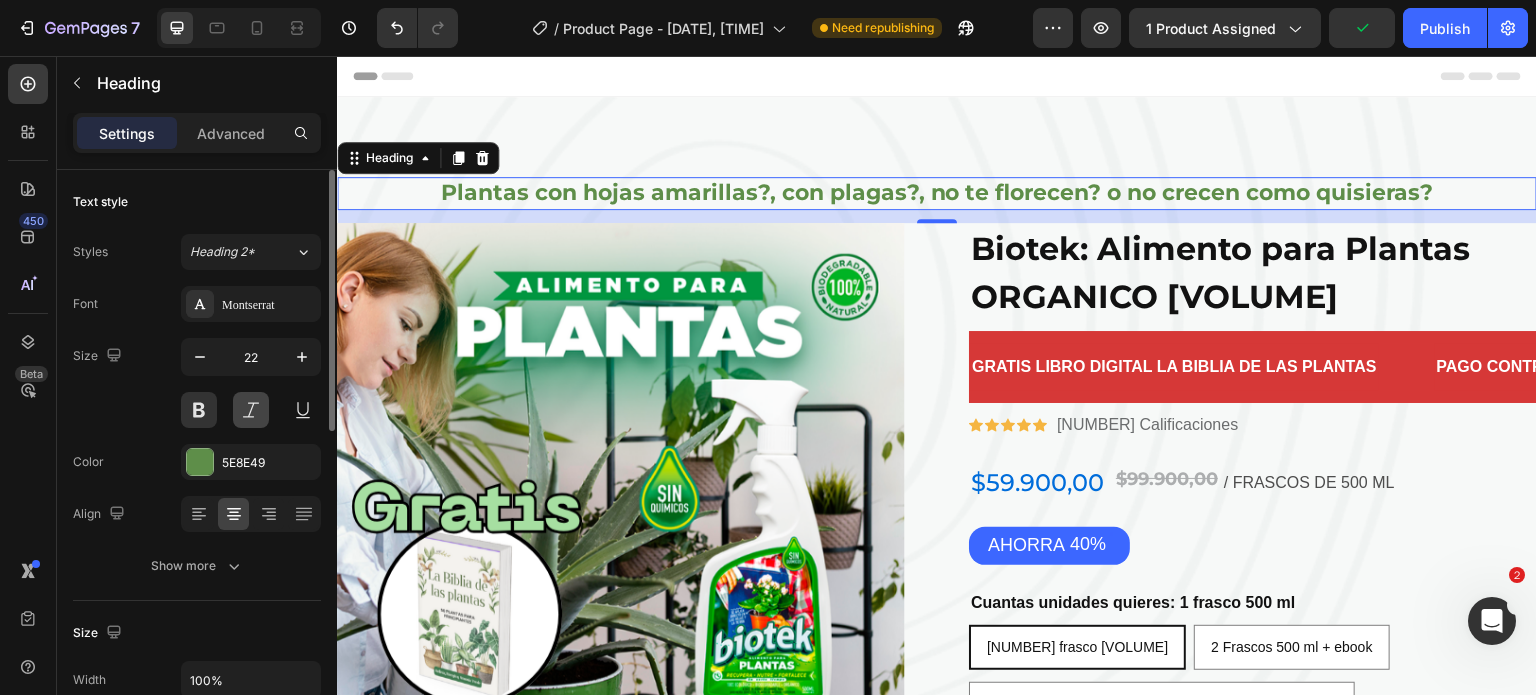 click at bounding box center [251, 410] 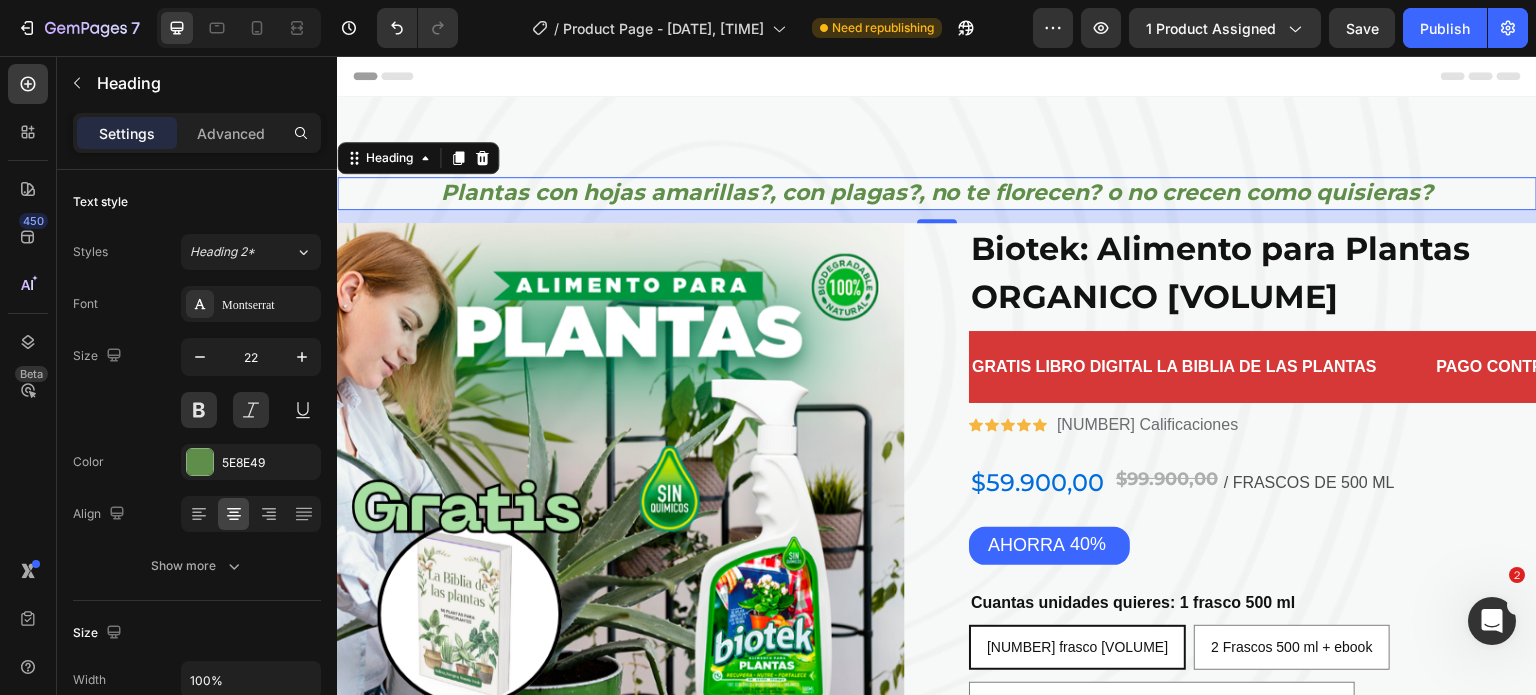 click on "Plantas con hojas amarillas?, con plagas?, no te florecen? o no crecen como quisieras?" at bounding box center (937, 193) 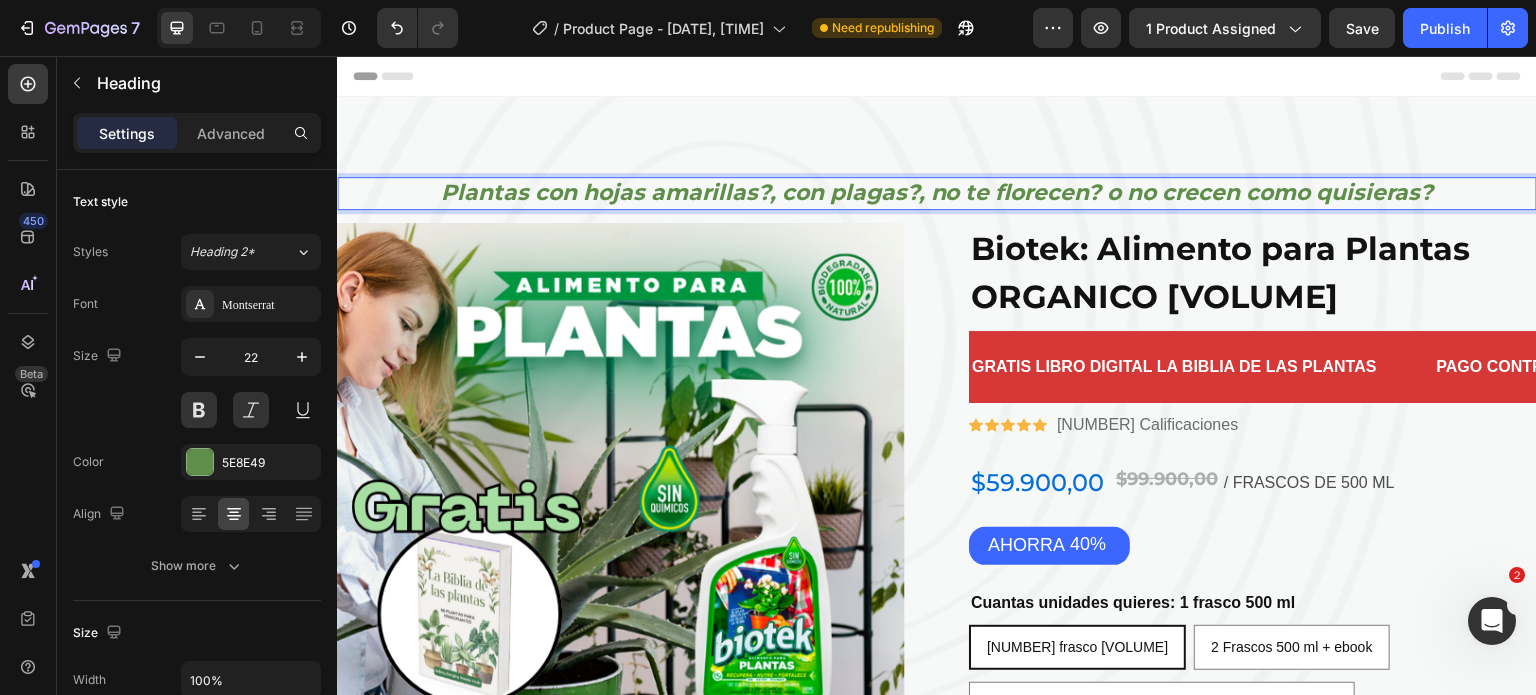 click on "Plantas con hojas amarillas?, con plagas?, no te florecen? o no crecen como quisieras?" at bounding box center (937, 193) 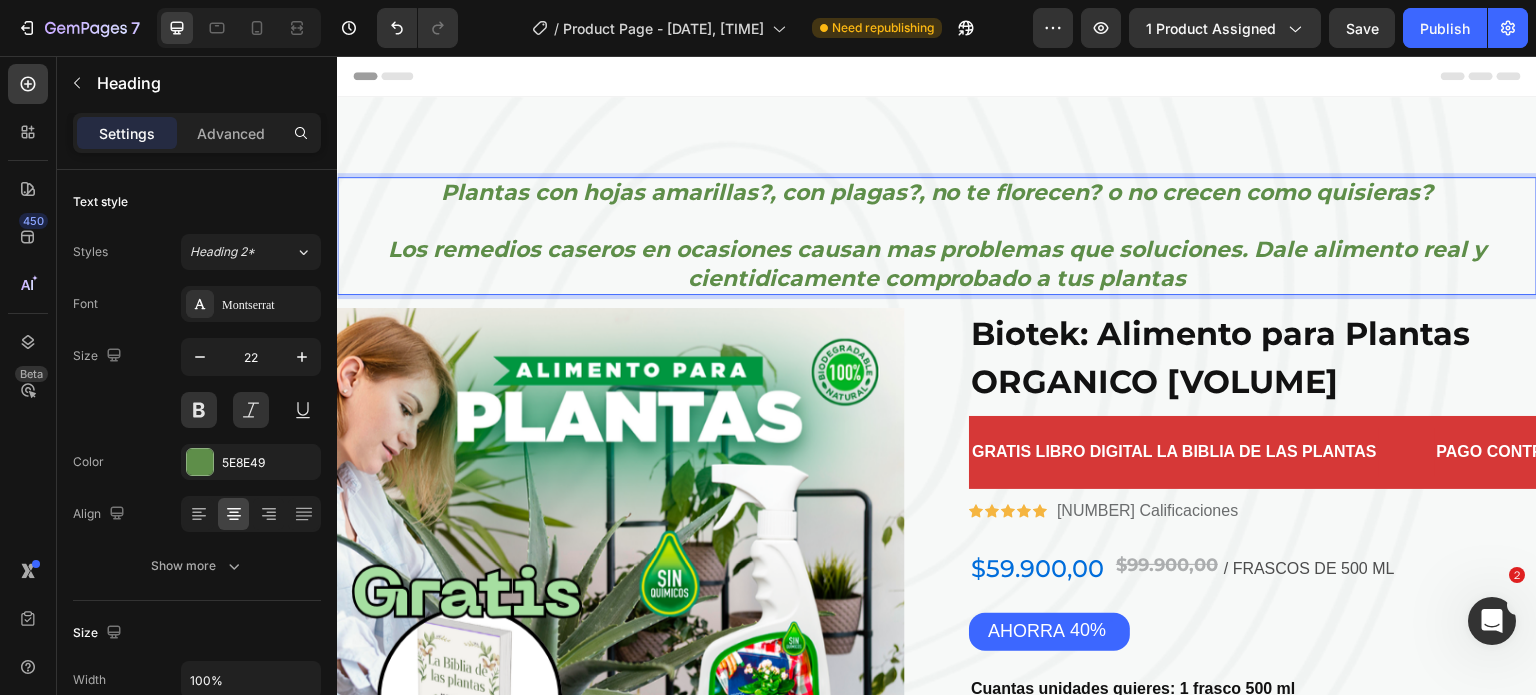 click on "Plantas con hojas amarillas?, con plagas?, no te florecen? o no crecen como quisieras? Los remedios caseros en ocasiones causan mas problemas que soluciones. Dale alimento real y cientidicamente comprobado a tus plantas" at bounding box center [937, 236] 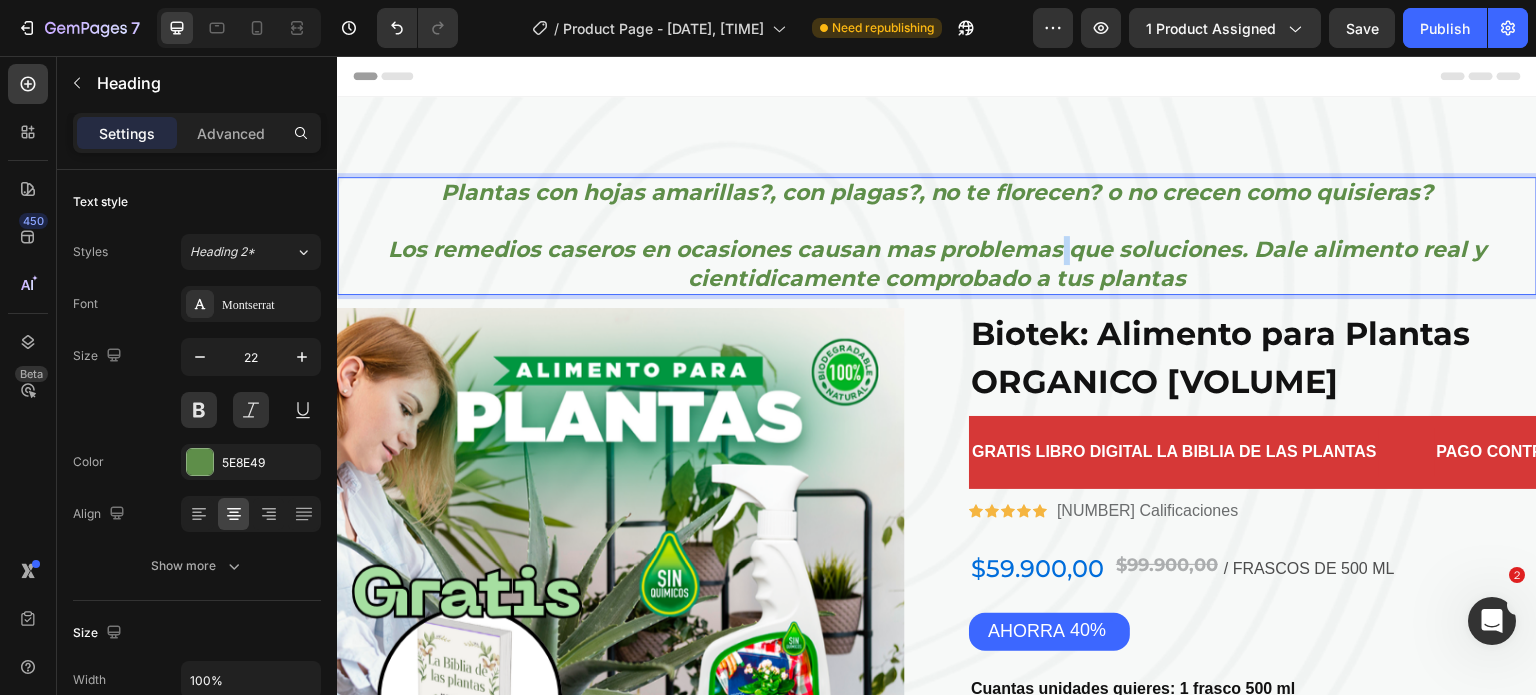 click on "Plantas con hojas amarillas?, con plagas?, no te florecen? o no crecen como quisieras? Los remedios caseros en ocasiones causan mas problemas que soluciones. Dale alimento real y cientidicamente comprobado a tus plantas" at bounding box center [937, 236] 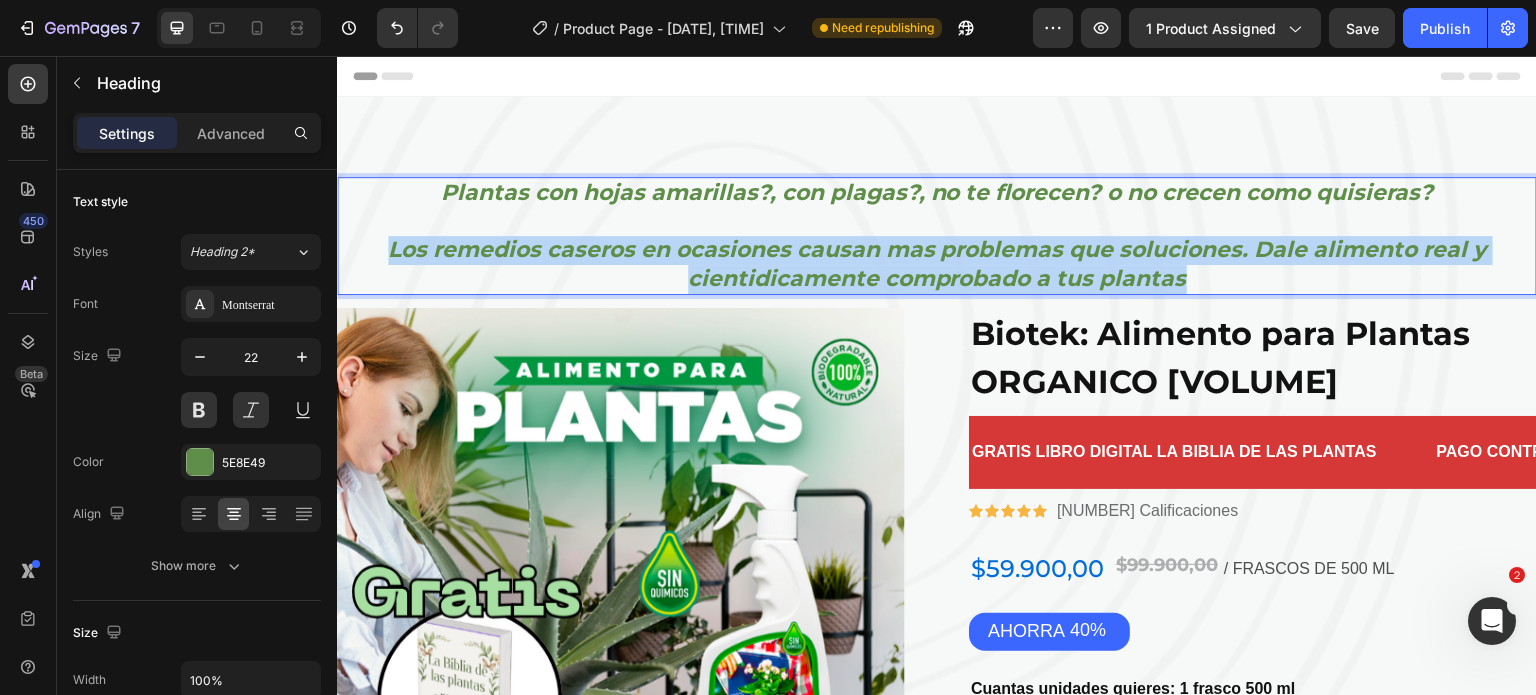 click on "Plantas con hojas amarillas?, con plagas?, no te florecen? o no crecen como quisieras? Los remedios caseros en ocasiones causan mas problemas que soluciones. Dale alimento real y cientidicamente comprobado a tus plantas" at bounding box center (937, 236) 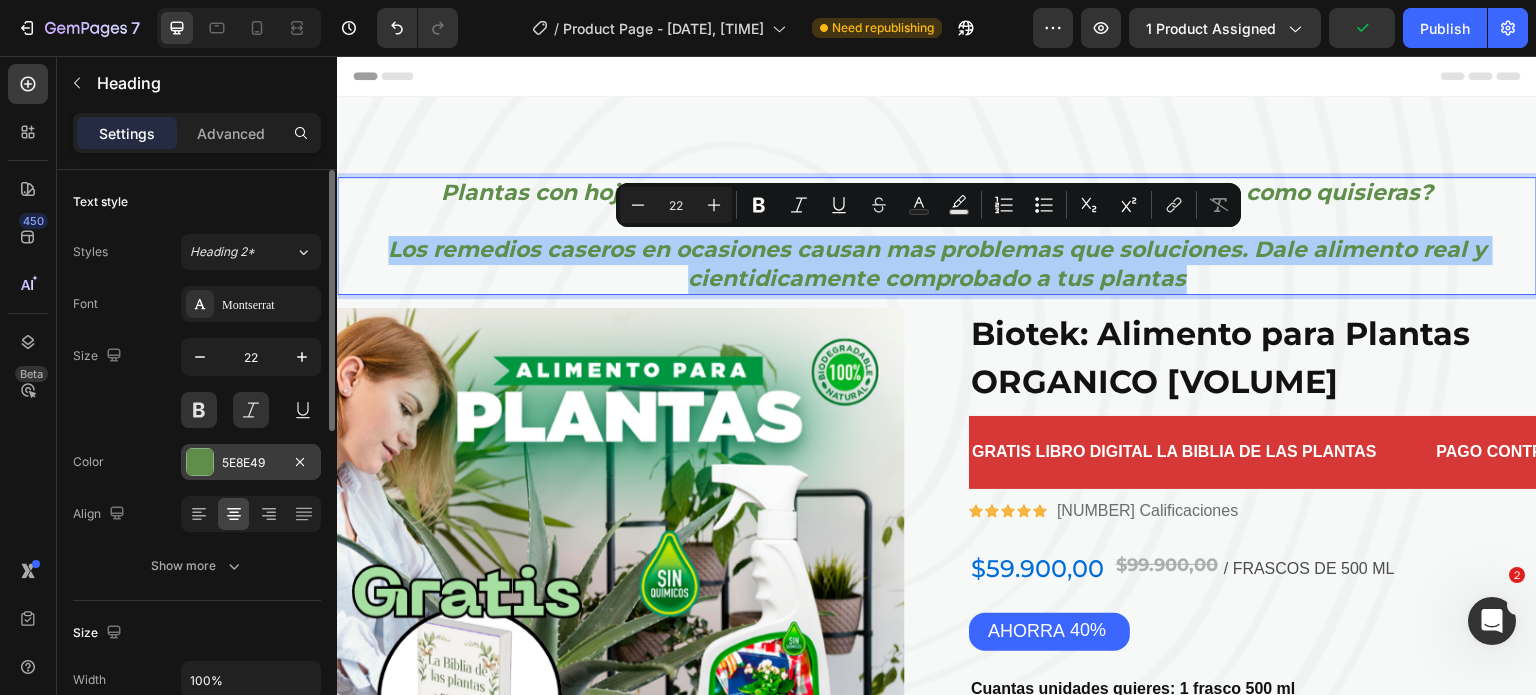 click at bounding box center (200, 462) 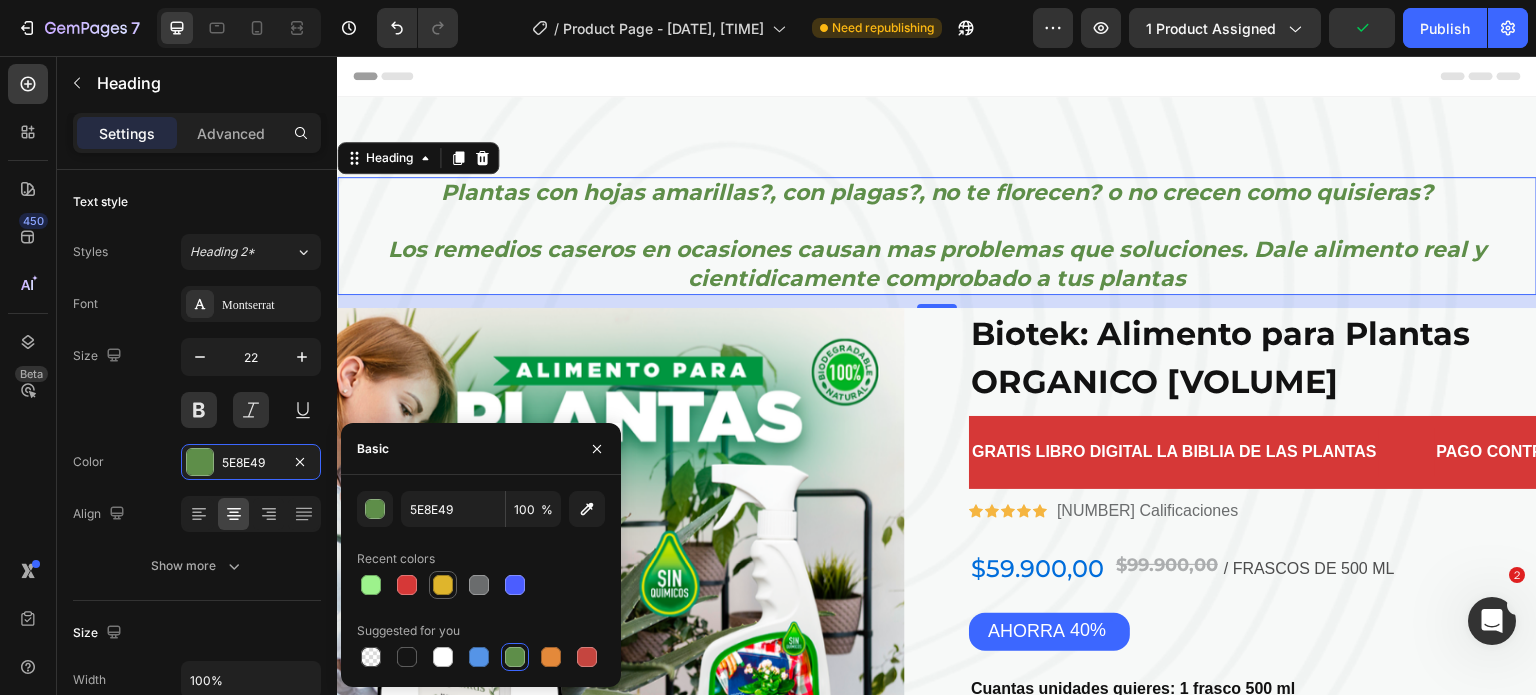click at bounding box center (443, 585) 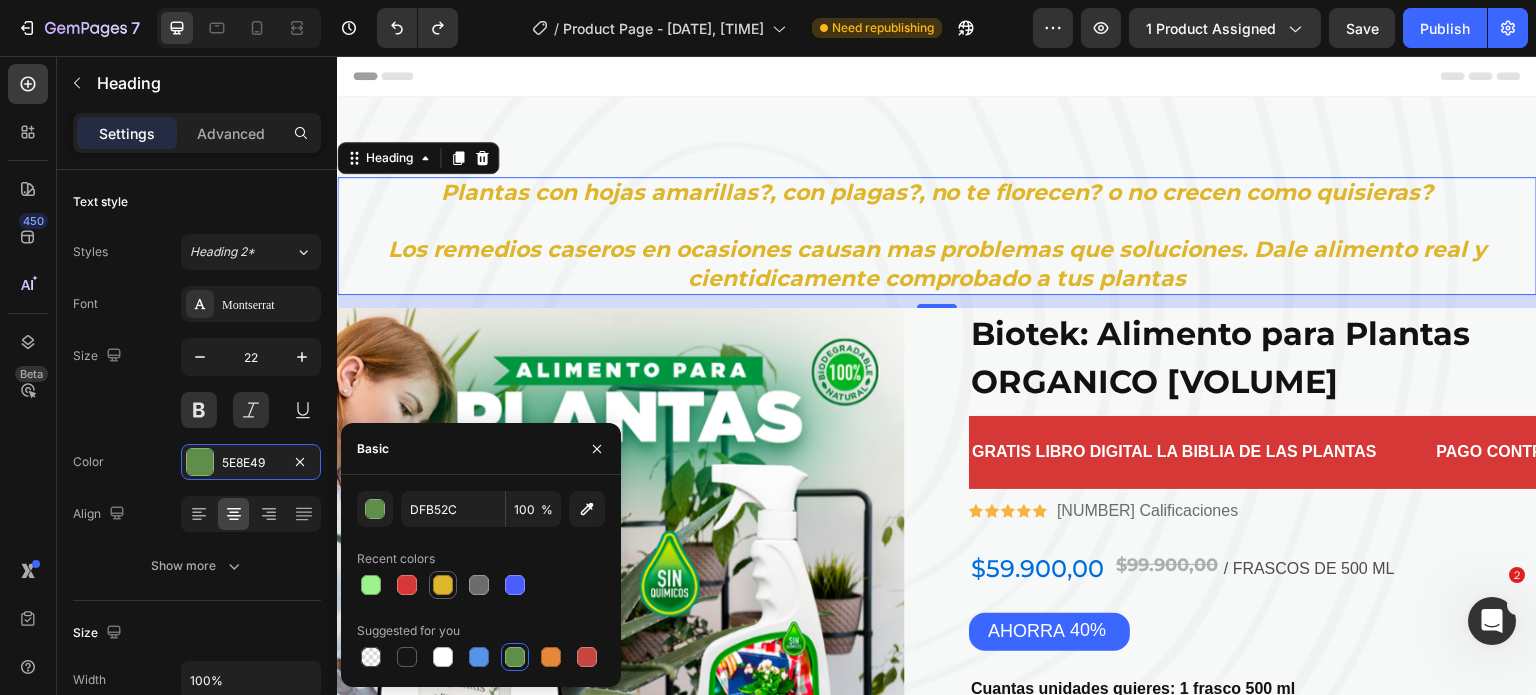type on "5E8E49" 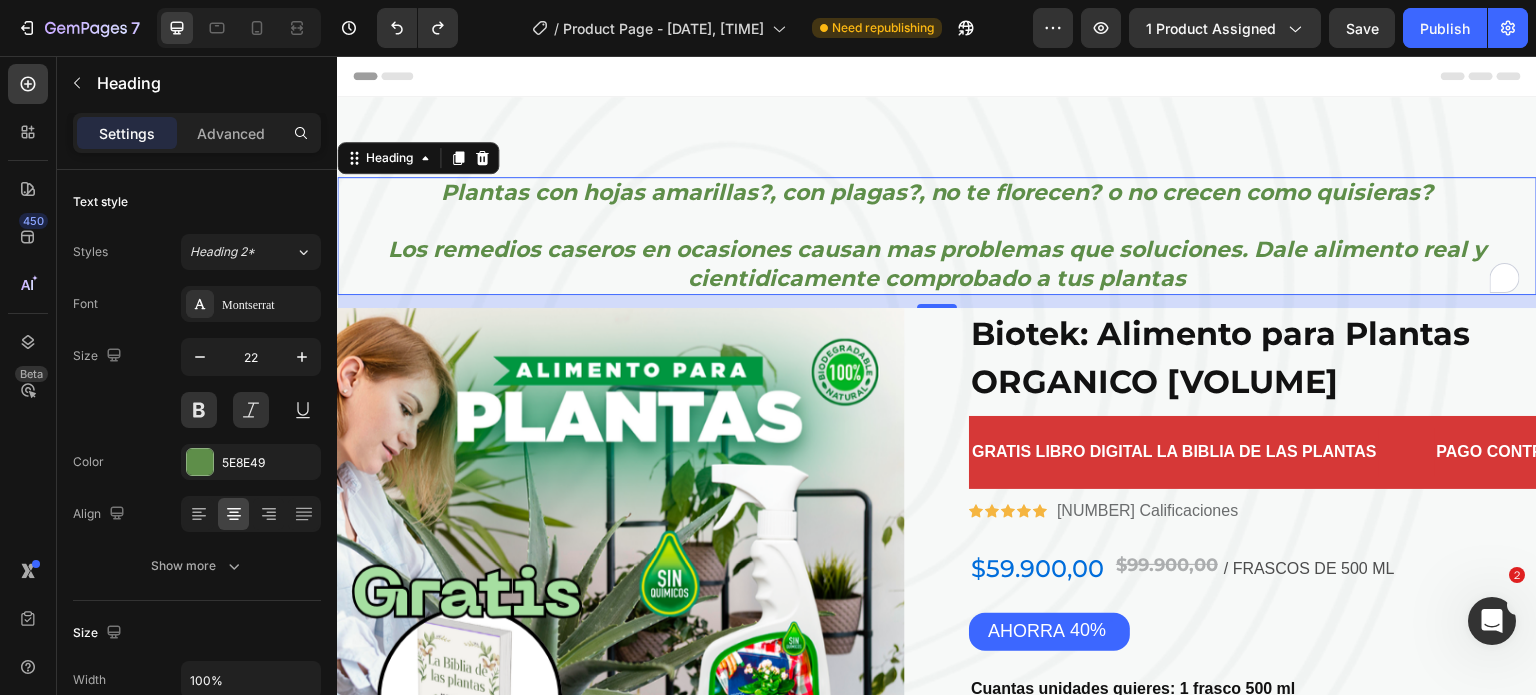 click on "Plantas con hojas amarillas?, con plagas?, no te florecen? o no crecen como quisieras? Los remedios caseros en ocasiones causan mas problemas que soluciones. Dale alimento real y cientidicamente comprobado a tus plantas" at bounding box center [937, 236] 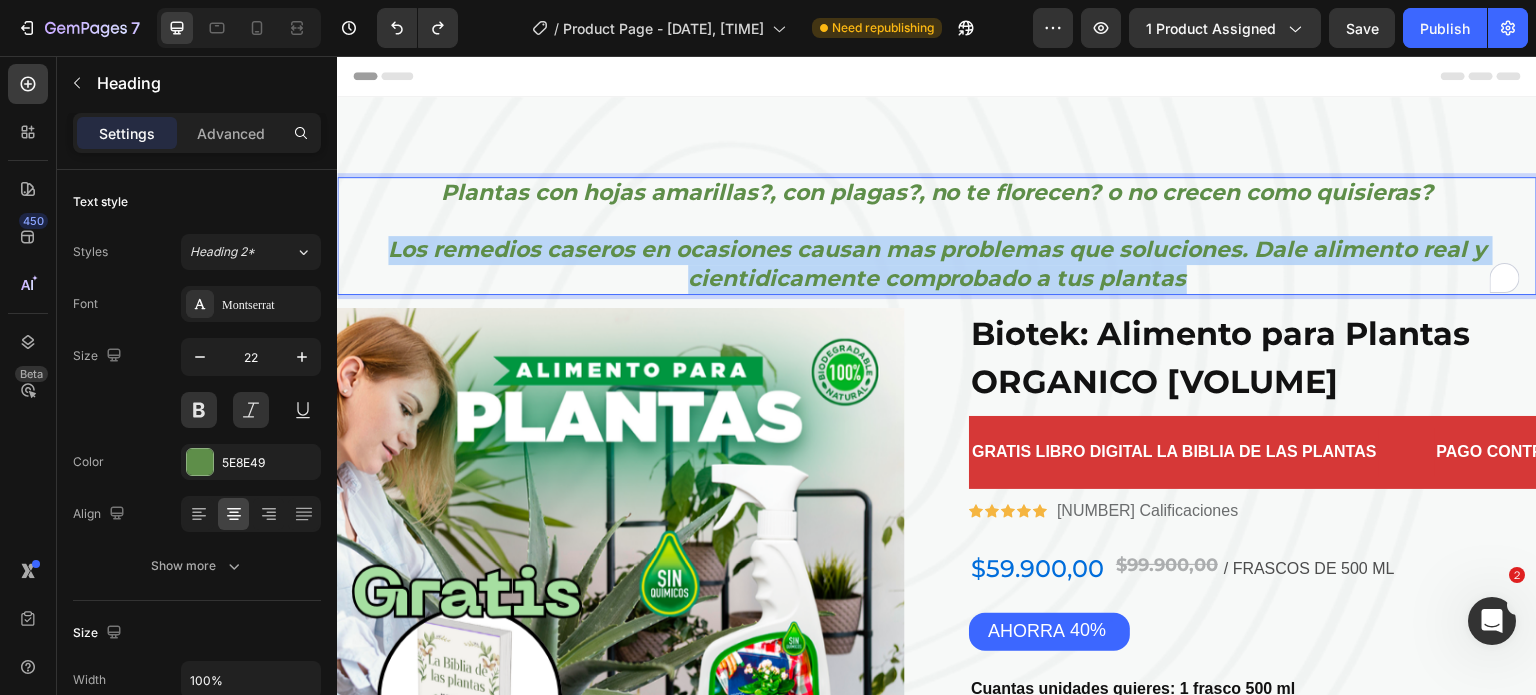 click on "Plantas con hojas amarillas?, con plagas?, no te florecen? o no crecen como quisieras? Los remedios caseros en ocasiones causan mas problemas que soluciones. Dale alimento real y cientidicamente comprobado a tus plantas" at bounding box center (937, 236) 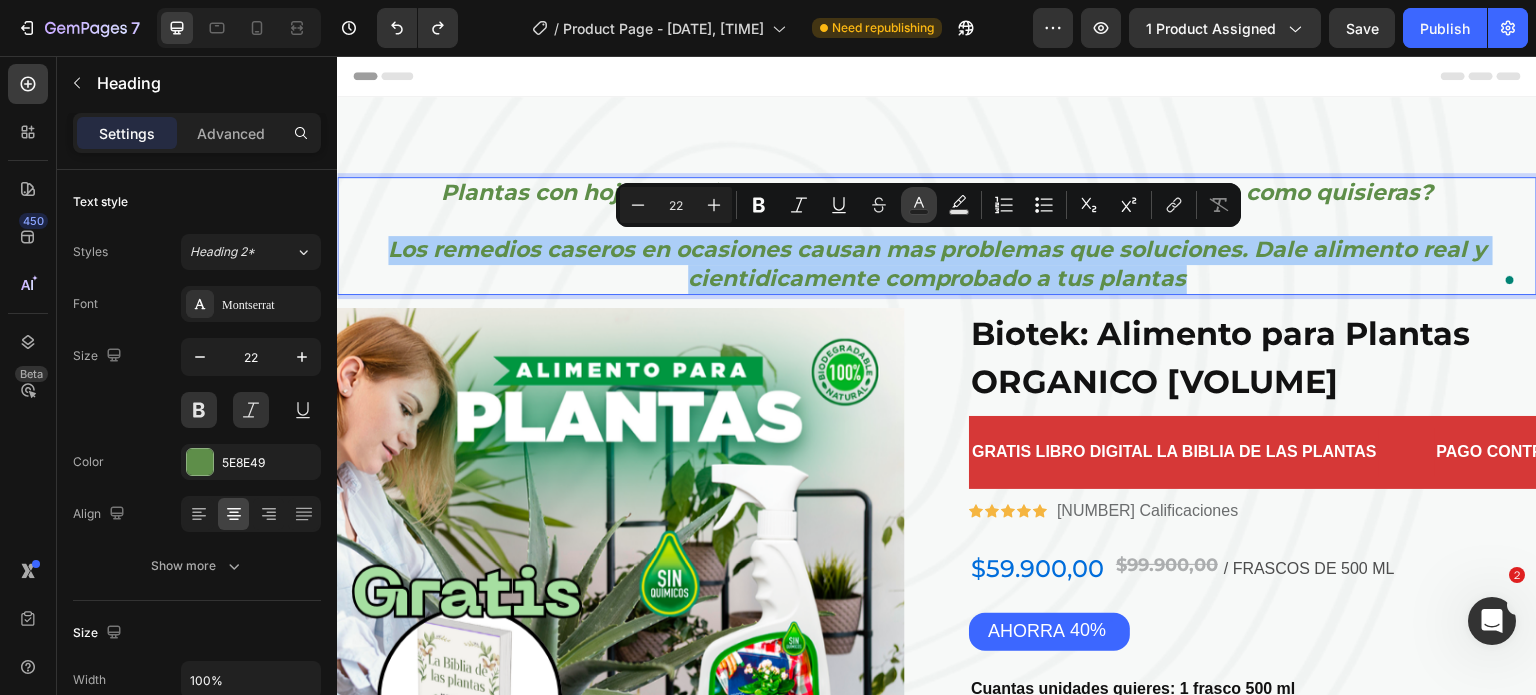 click 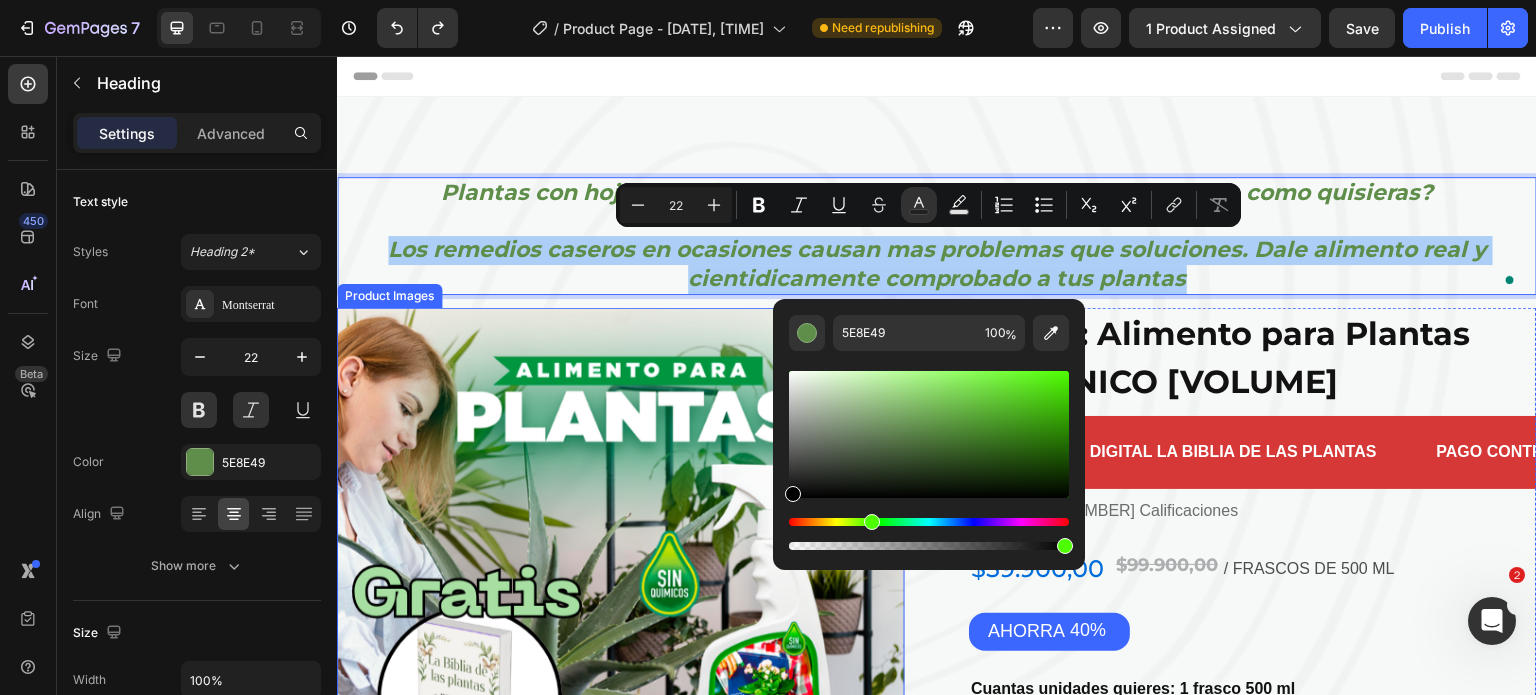 drag, startPoint x: 1169, startPoint y: 527, endPoint x: 746, endPoint y: 525, distance: 423.00473 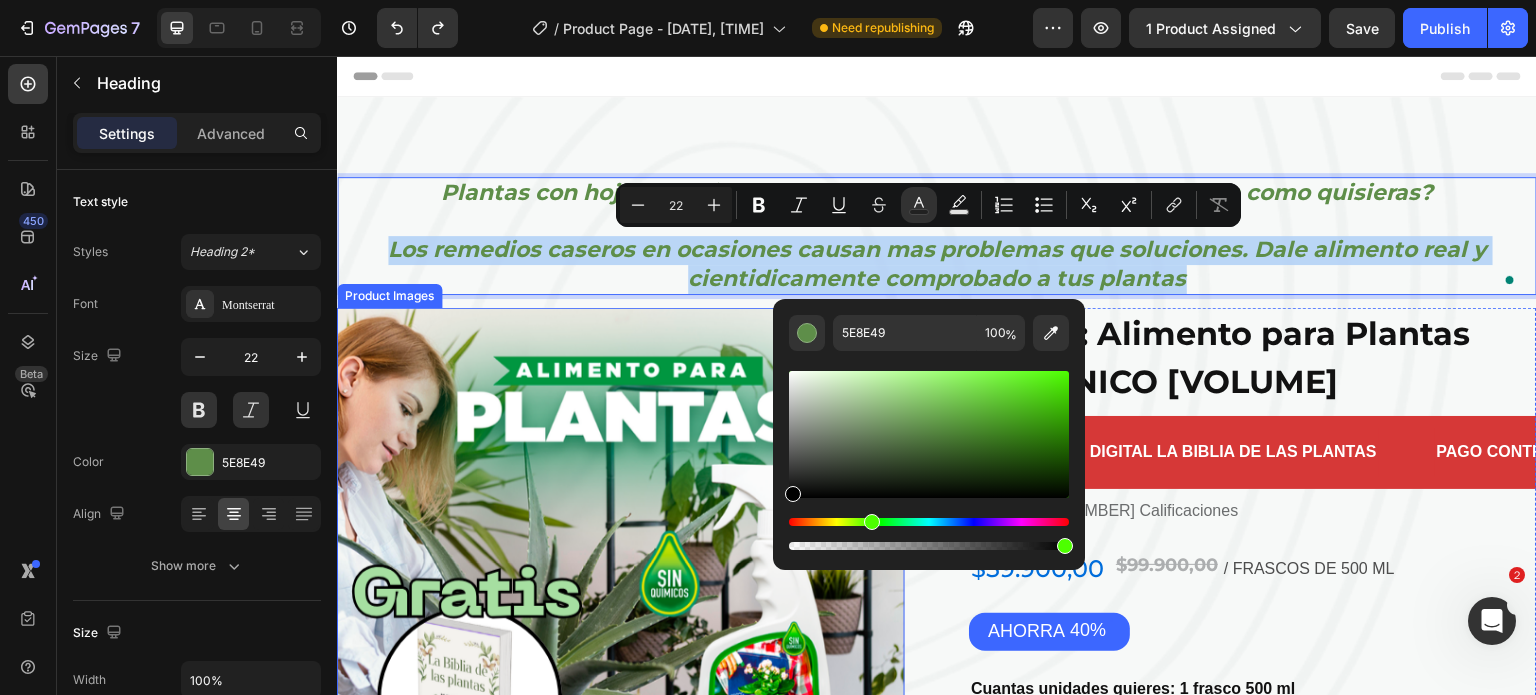 type on "000000" 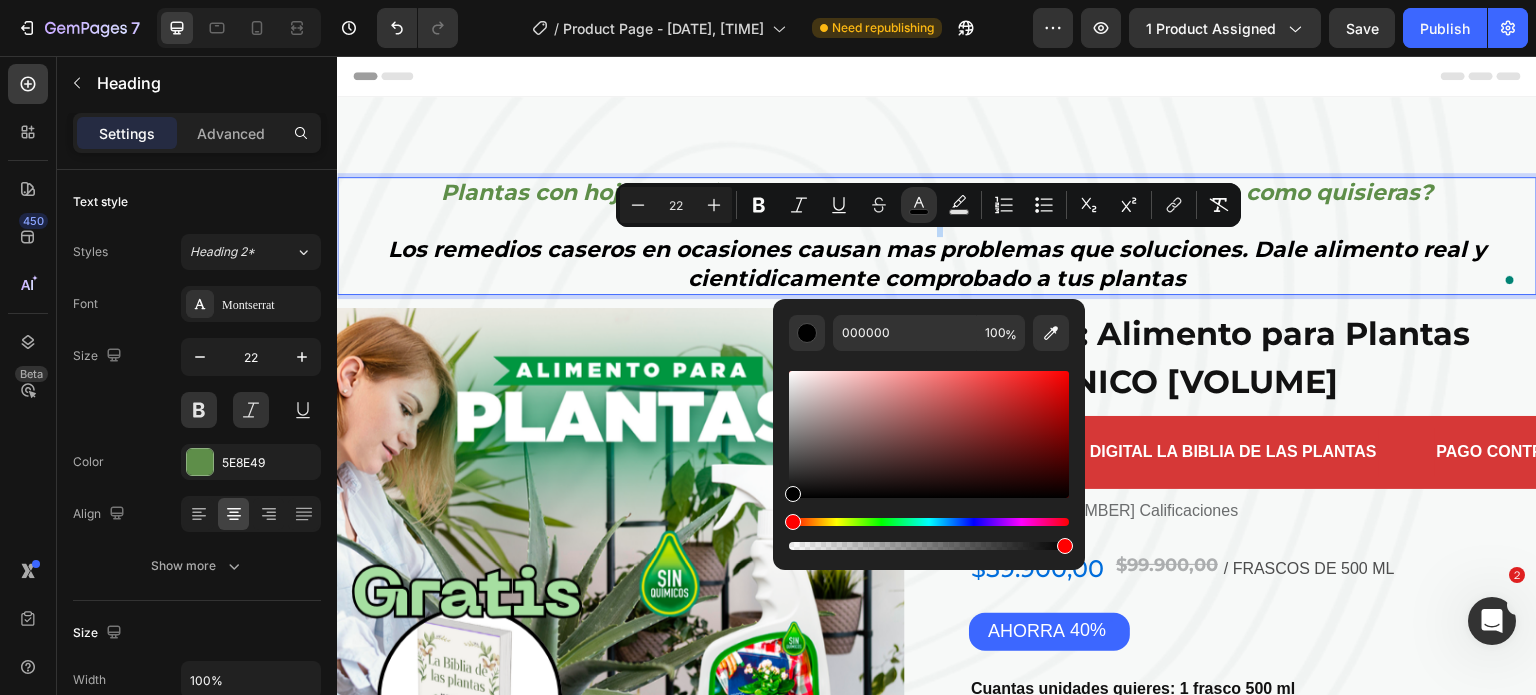 click on "Los remedios caseros en ocasiones causan mas problemas que soluciones. Dale alimento real y cientidicamente comprobado a tus plantas" at bounding box center (937, 264) 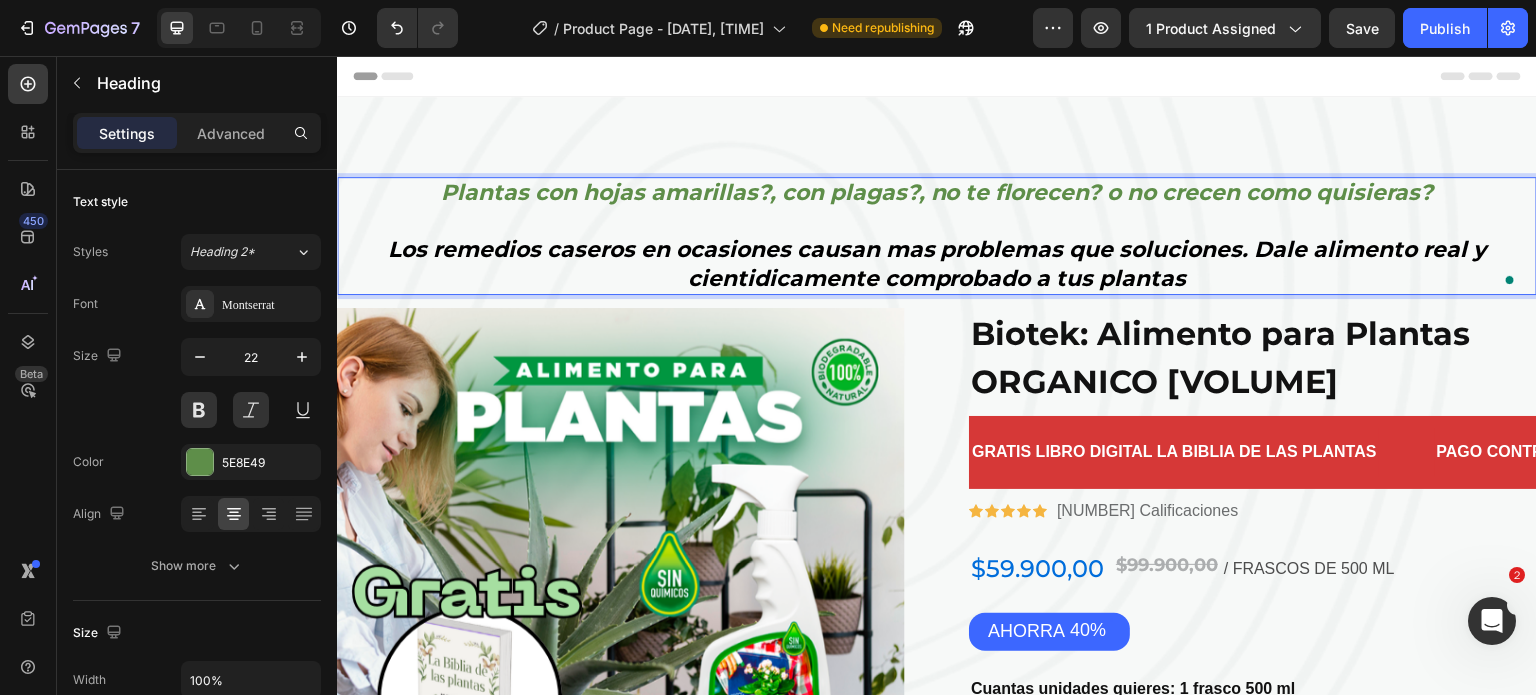 click on "Los remedios caseros en ocasiones causan mas problemas que soluciones. Dale alimento real y cientidicamente comprobado a tus plantas" at bounding box center [937, 264] 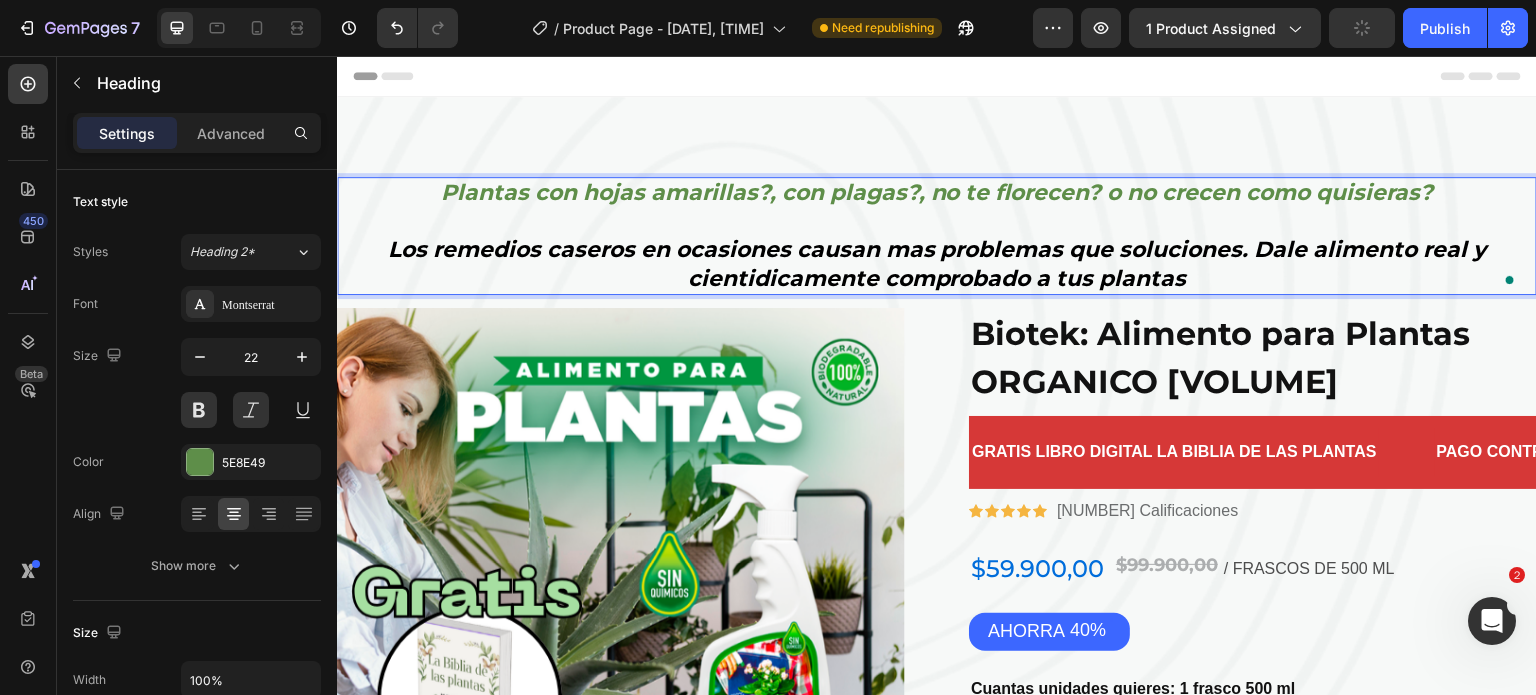click on "Los remedios caseros en ocasiones causan mas problemas que soluciones. Dale alimento real y cientidicamente comprobado a tus plantas" at bounding box center (937, 264) 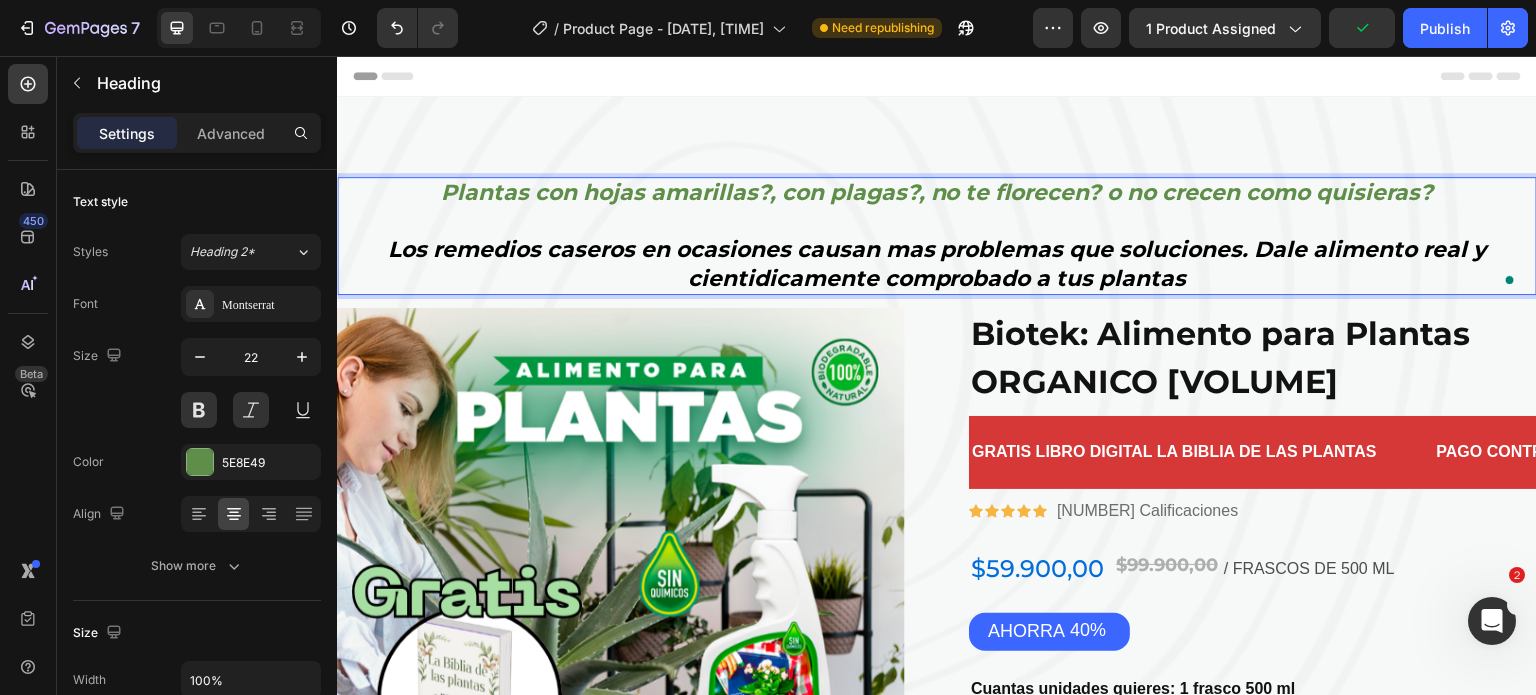 click on "Los remedios caseros en ocasiones causan mas problemas que soluciones. Dale alimento real y cientidicamente comprobado a tus plantas" at bounding box center (937, 264) 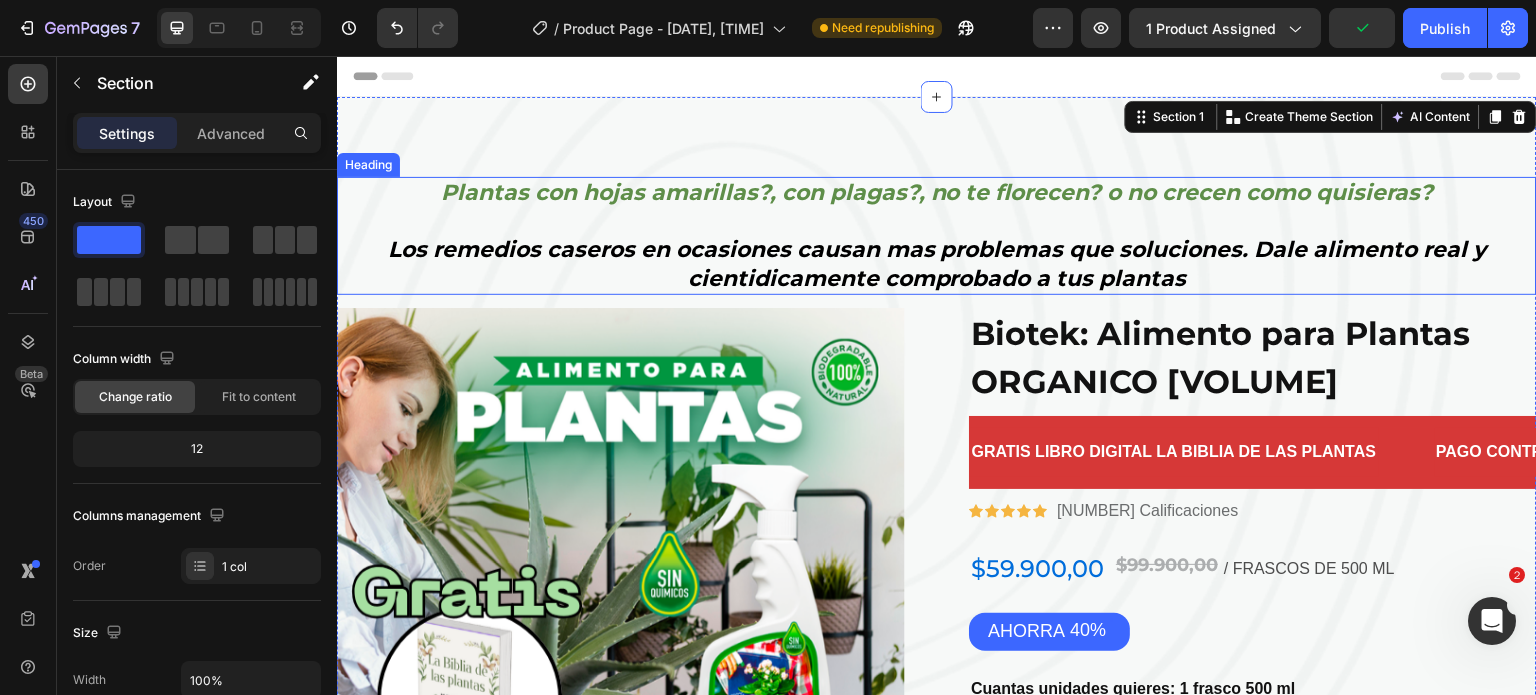 click on "Los remedios caseros en ocasiones causan mas problemas que soluciones. Dale alimento real y cientidicamente comprobado a tus plantas" at bounding box center (937, 264) 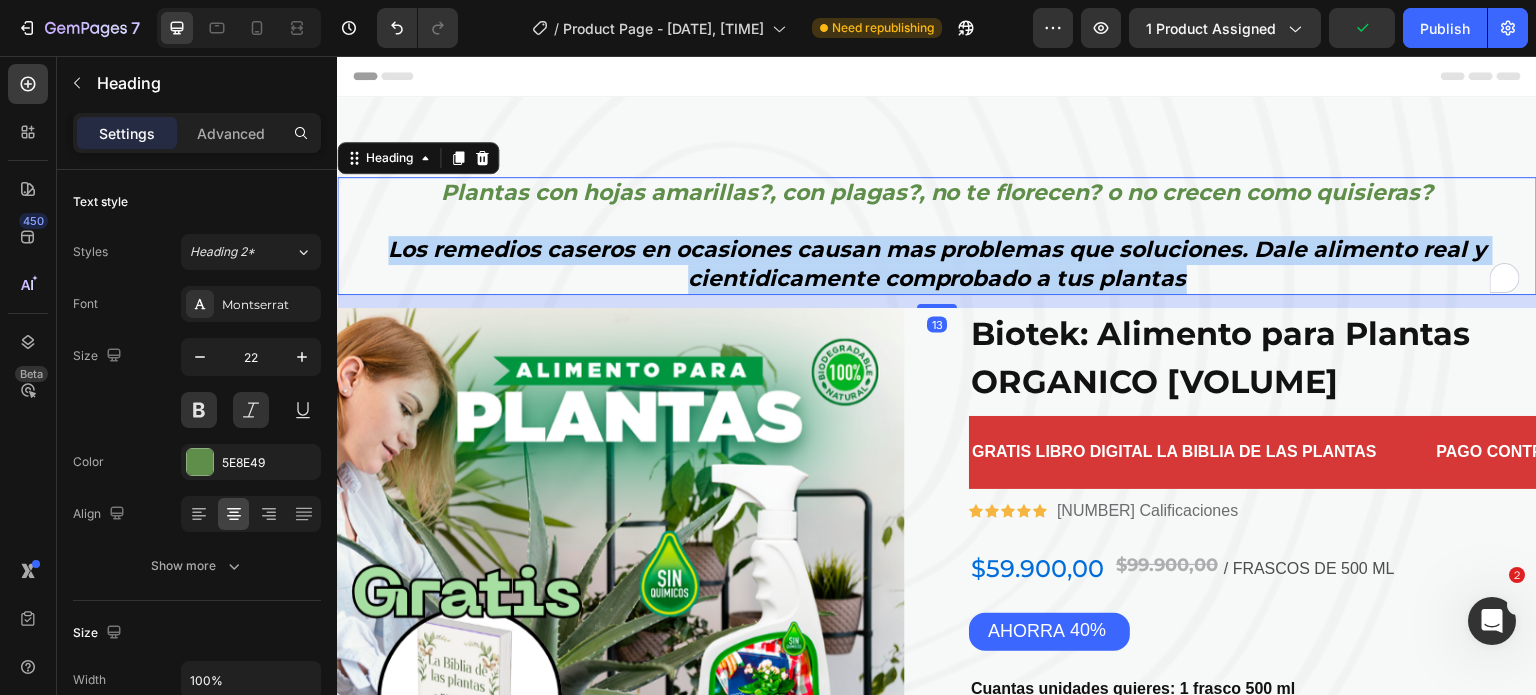 click on "Los remedios caseros en ocasiones causan mas problemas que soluciones. Dale alimento real y cientidicamente comprobado a tus plantas" at bounding box center [937, 264] 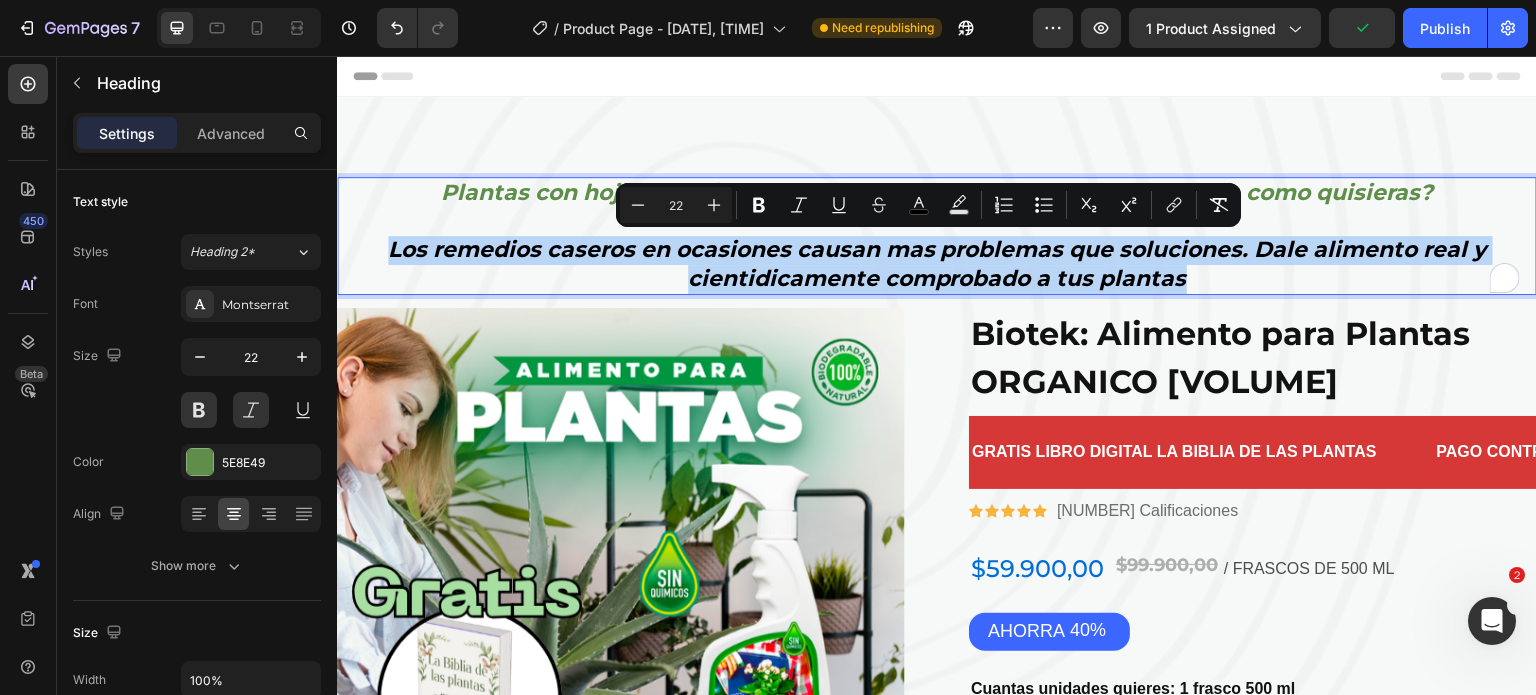click on "Los remedios caseros en ocasiones causan mas problemas que soluciones. Dale alimento real y cientidicamente comprobado a tus plantas" at bounding box center (937, 264) 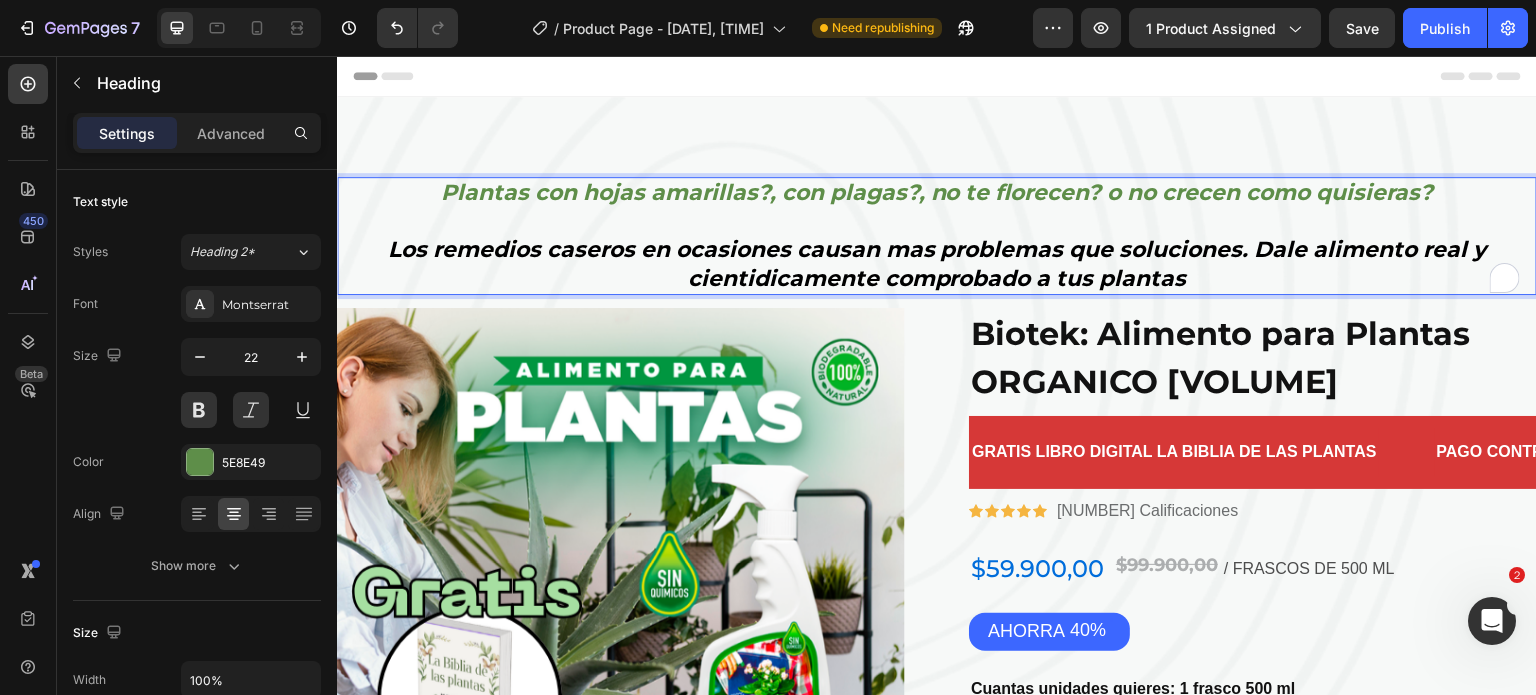 click on "Los remedios caseros en ocasiones causan mas problemas que soluciones. Dale alimento real y cientidicamente comprobado a tus plantas" at bounding box center [937, 264] 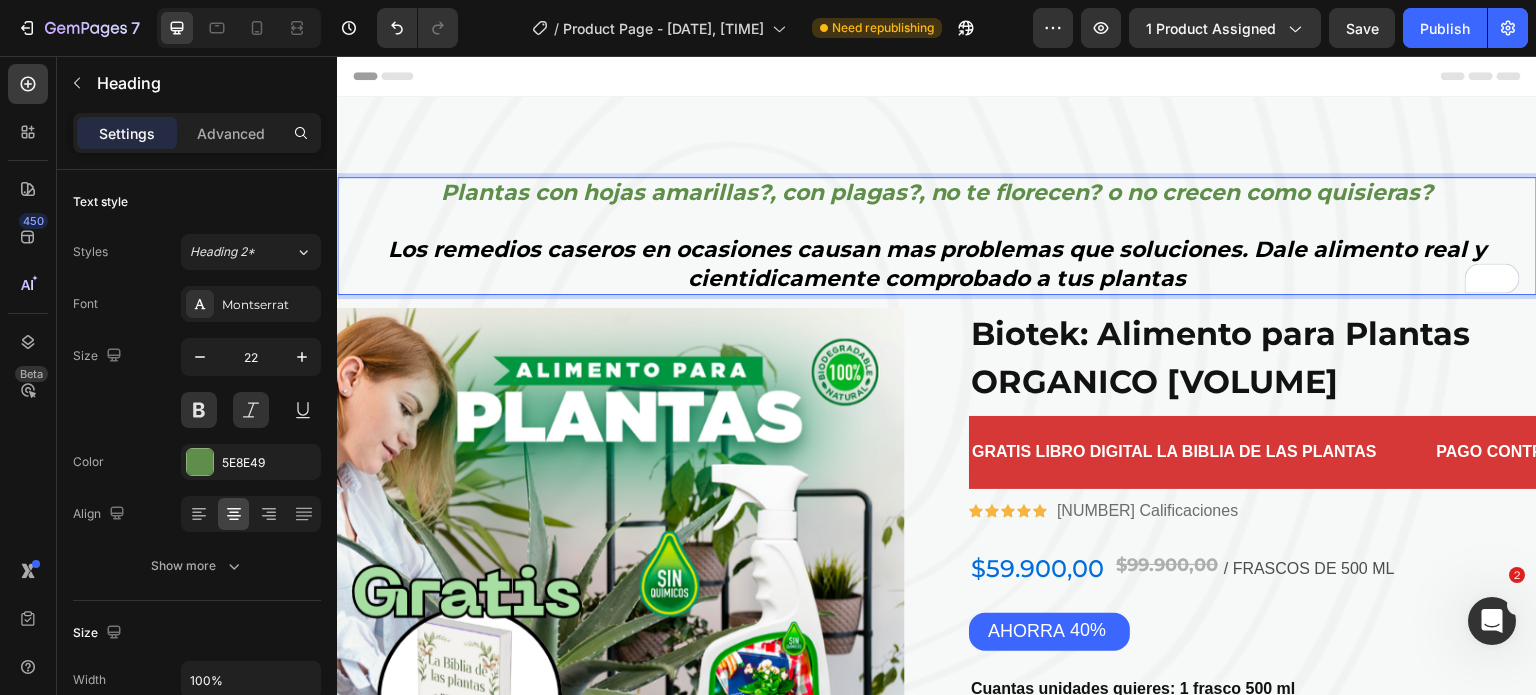 click on "Los remedios caseros en ocasiones causan mas problemas que soluciones. Dale alimento real y cientidicamente comprobado a tus plantas" at bounding box center [937, 264] 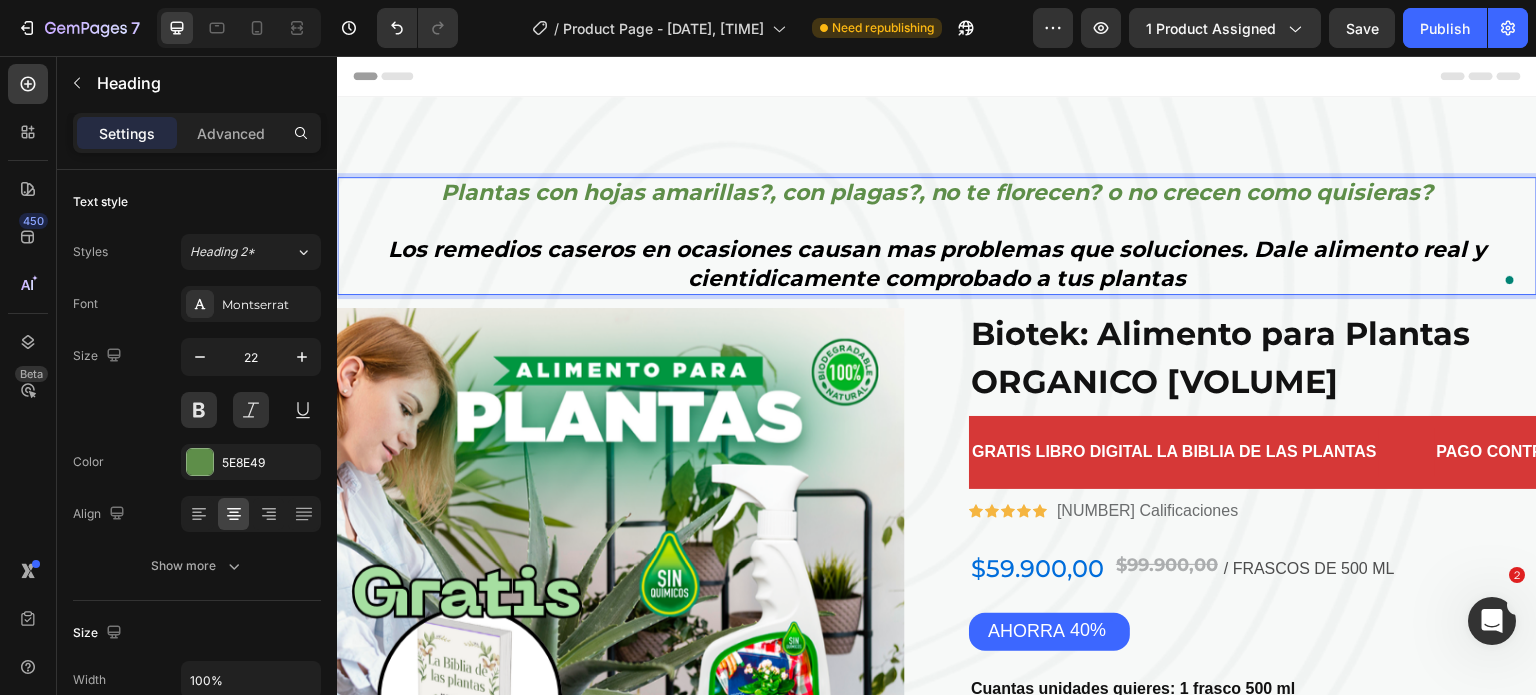 click on "Los remedios caseros en ocasiones causan mas problemas que soluciones. Dale alimento real y cientidicamente comprobado a tus plantas" at bounding box center (937, 264) 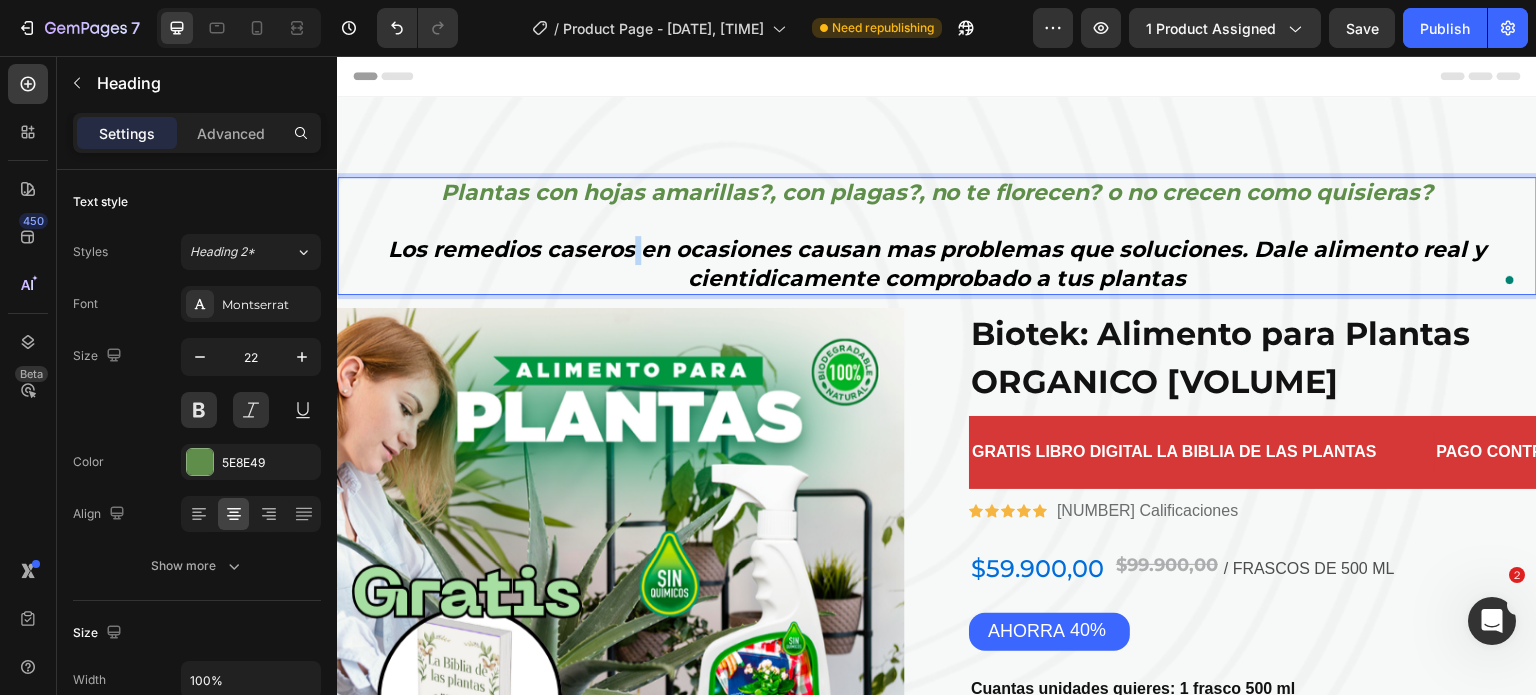 click on "Los remedios caseros en ocasiones causan mas problemas que soluciones. Dale alimento real y cientidicamente comprobado a tus plantas" at bounding box center (937, 264) 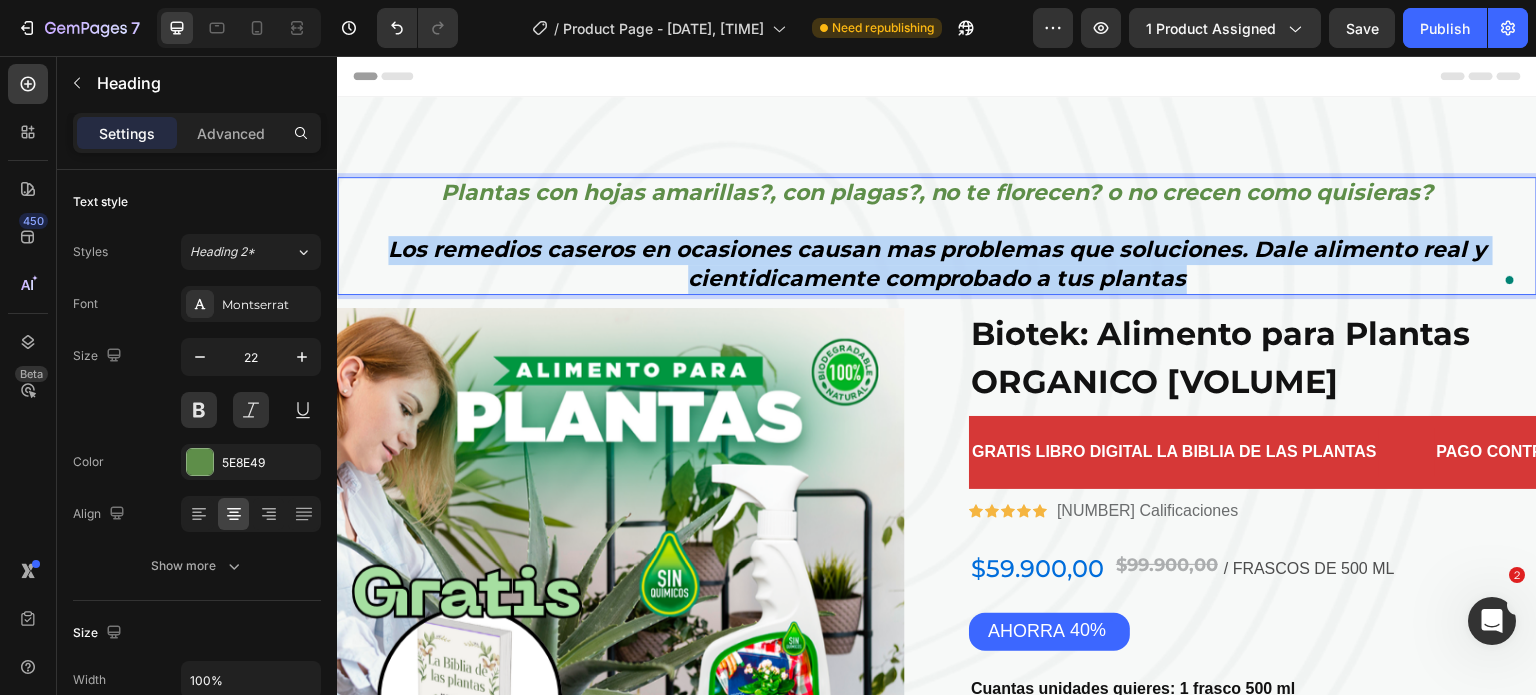 click on "Los remedios caseros en ocasiones causan mas problemas que soluciones. Dale alimento real y cientidicamente comprobado a tus plantas" at bounding box center [937, 264] 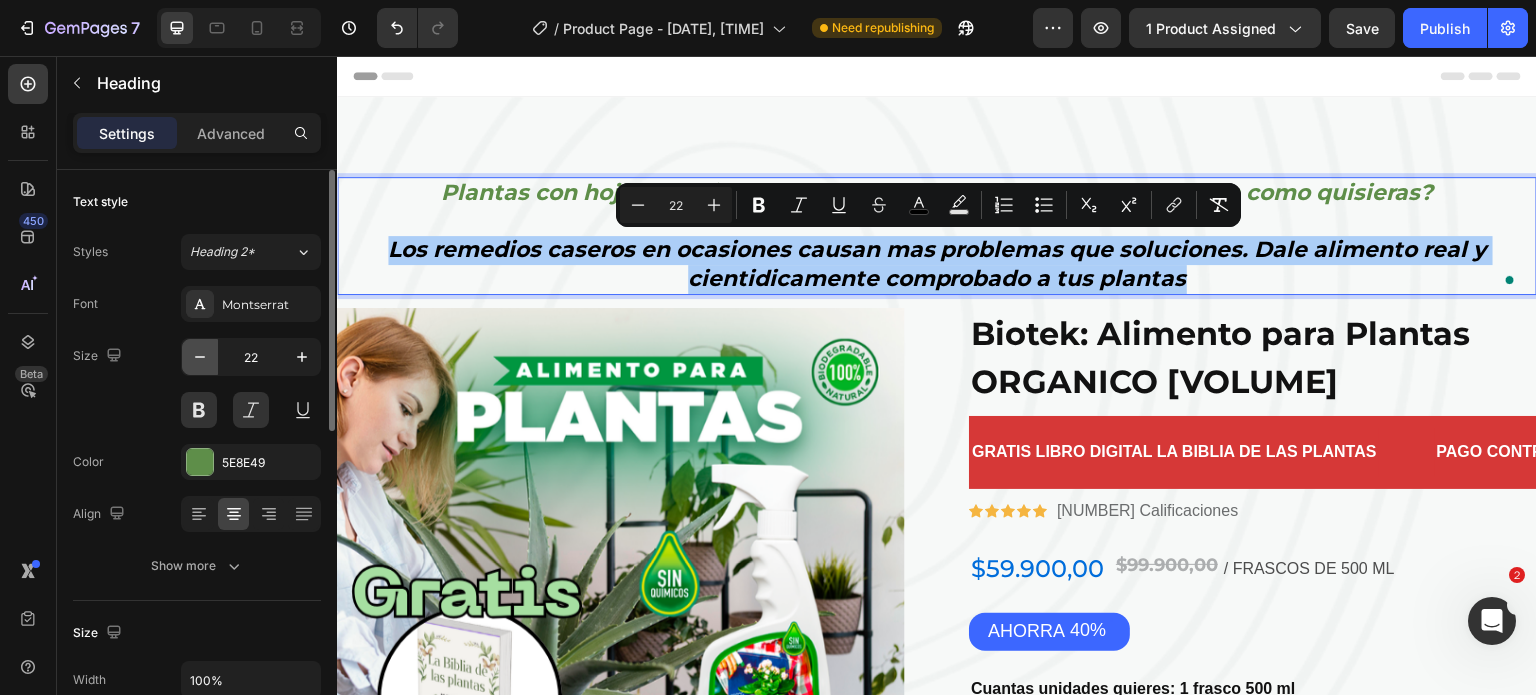 click 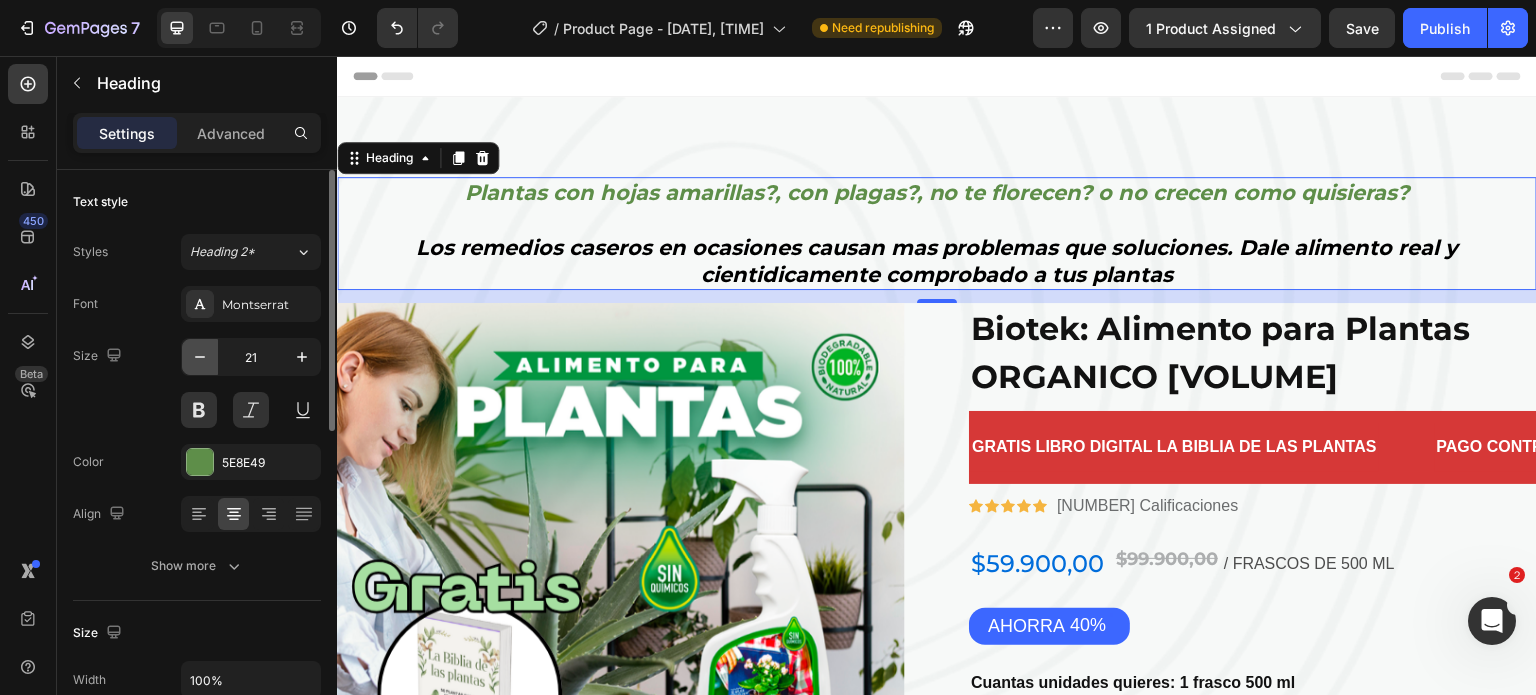 click 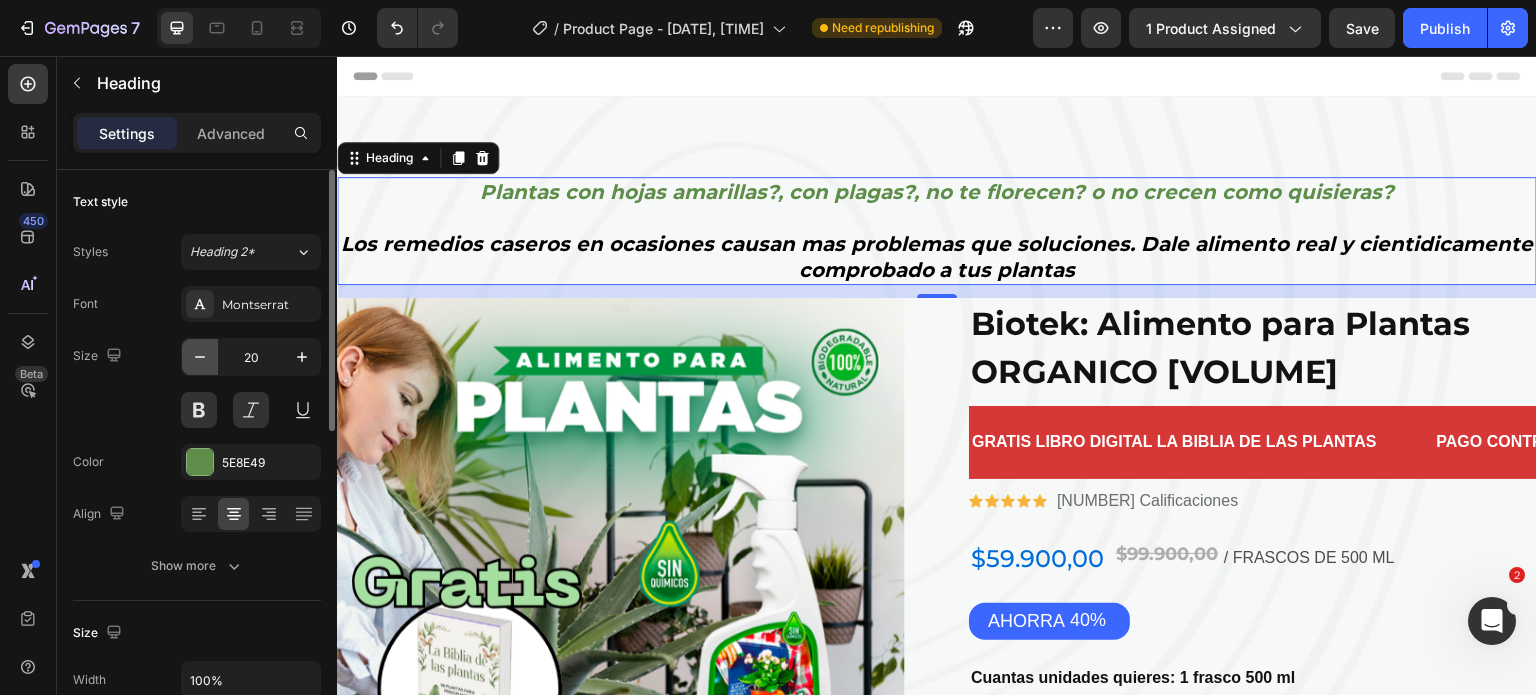 click 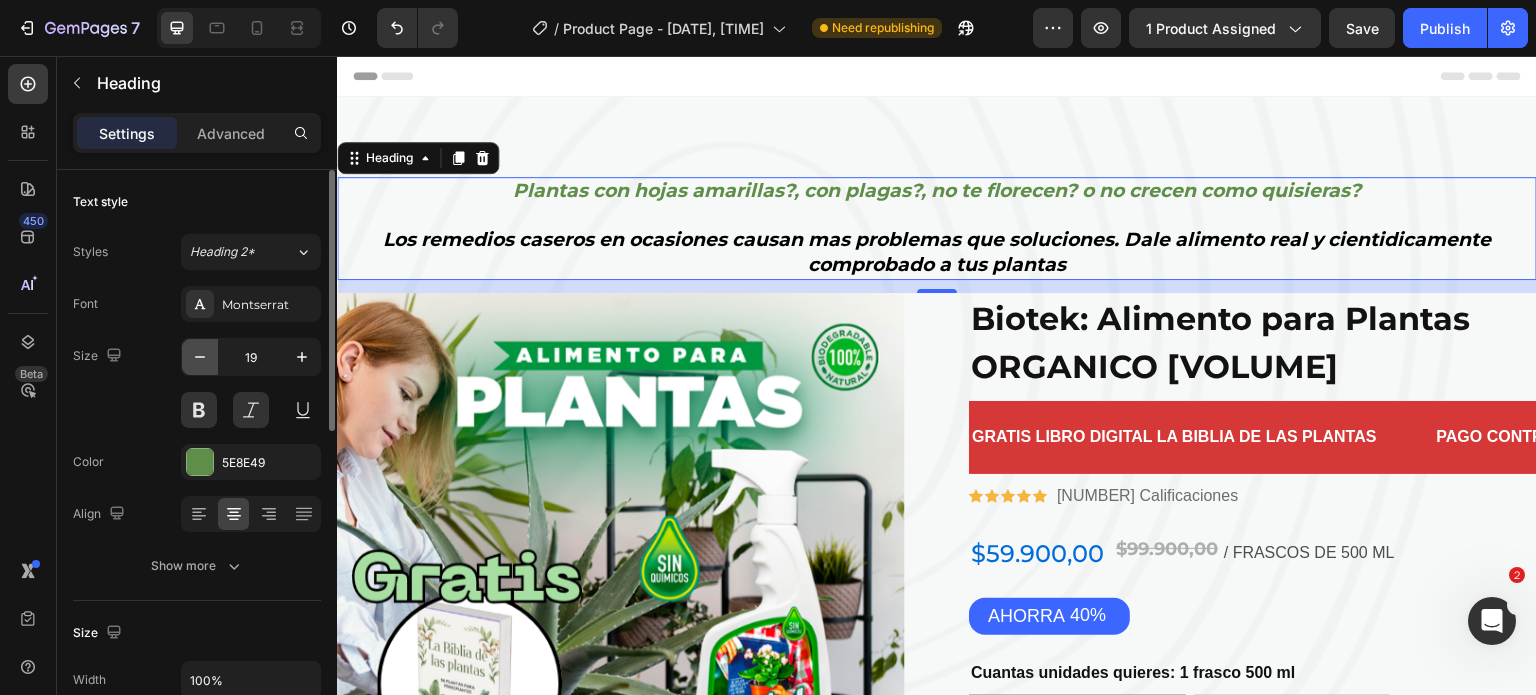 click 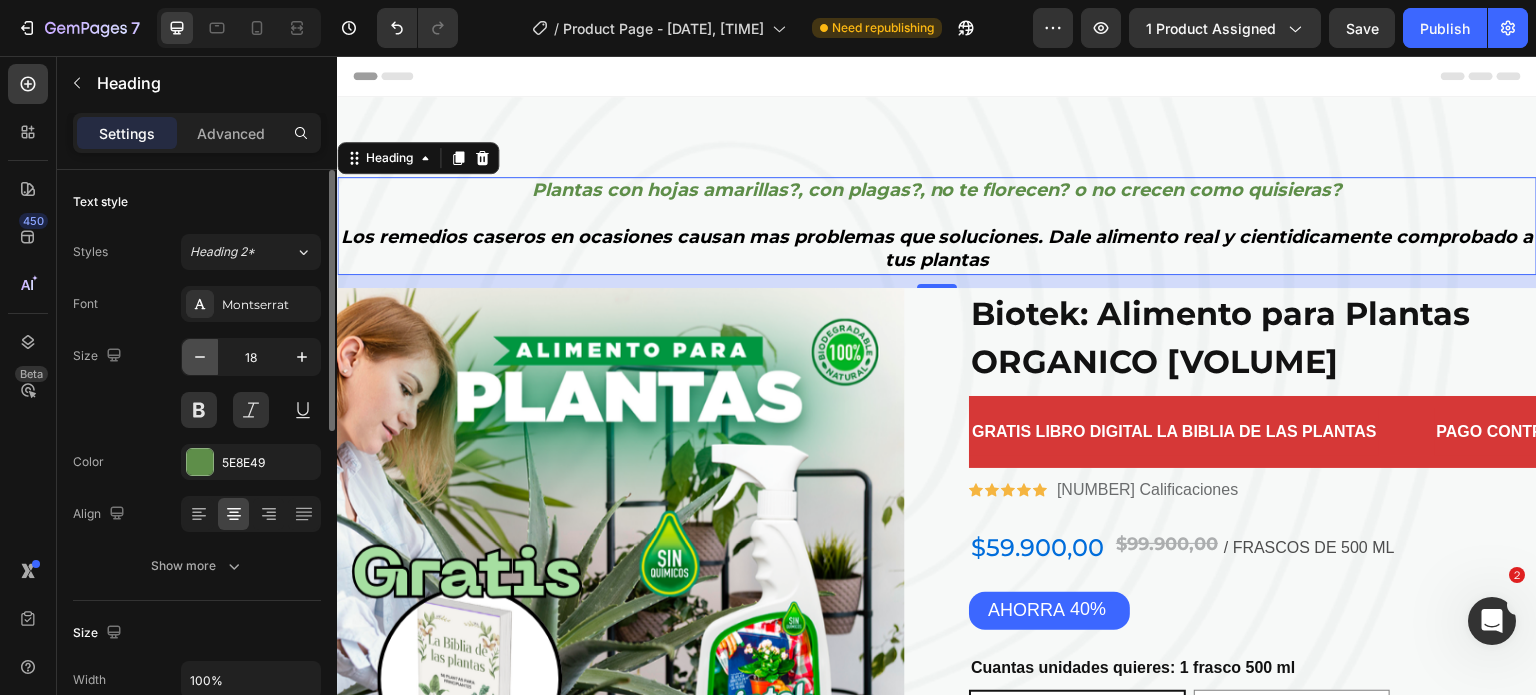 type 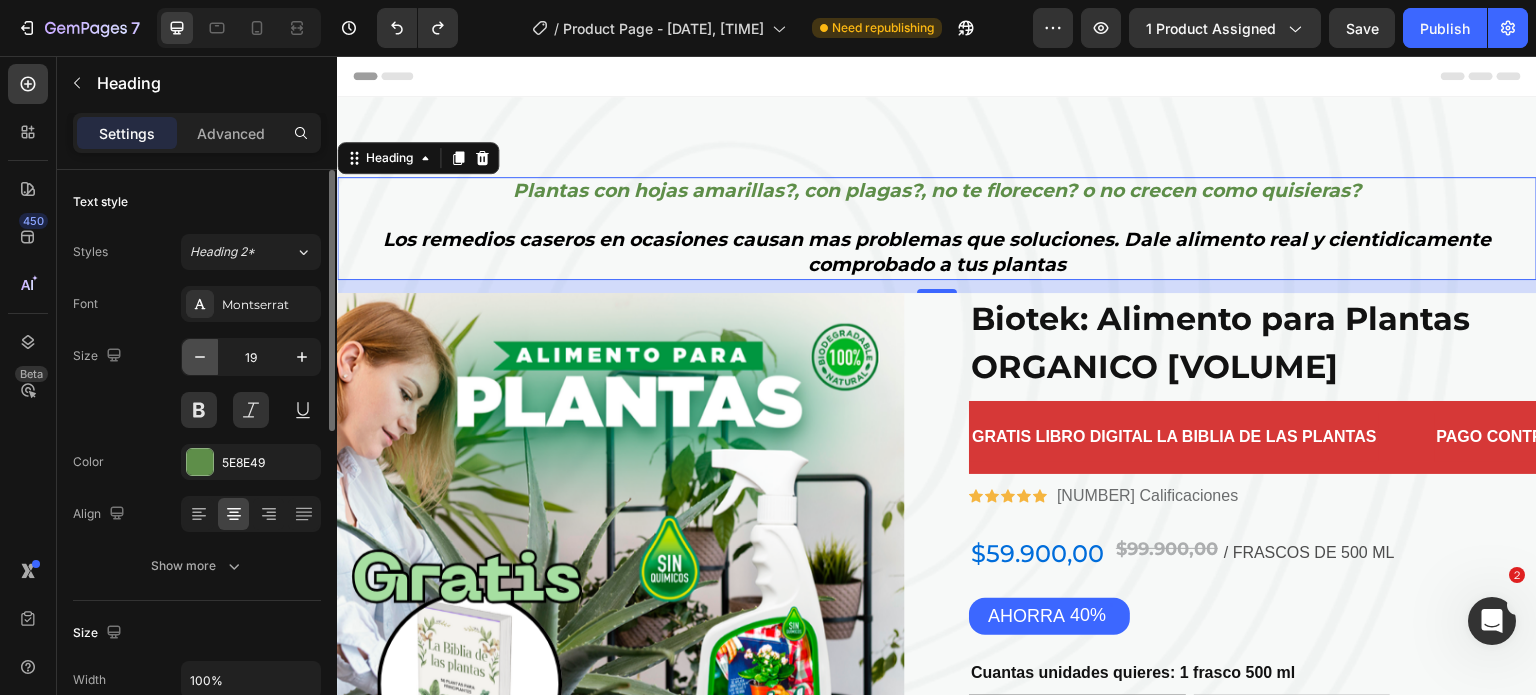 type on "22" 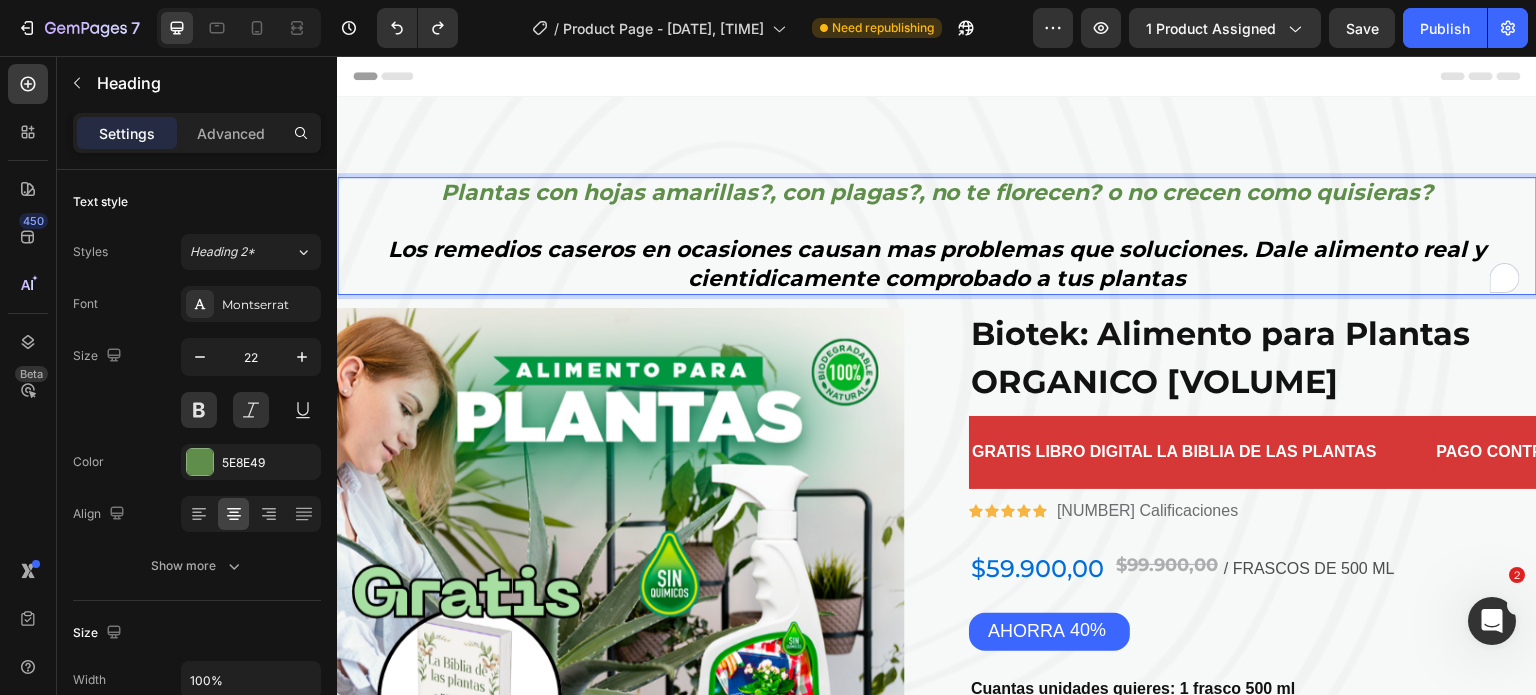 click on "Los remedios caseros en ocasiones causan mas problemas que soluciones. Dale alimento real y cientidicamente comprobado a tus plantas" at bounding box center [937, 264] 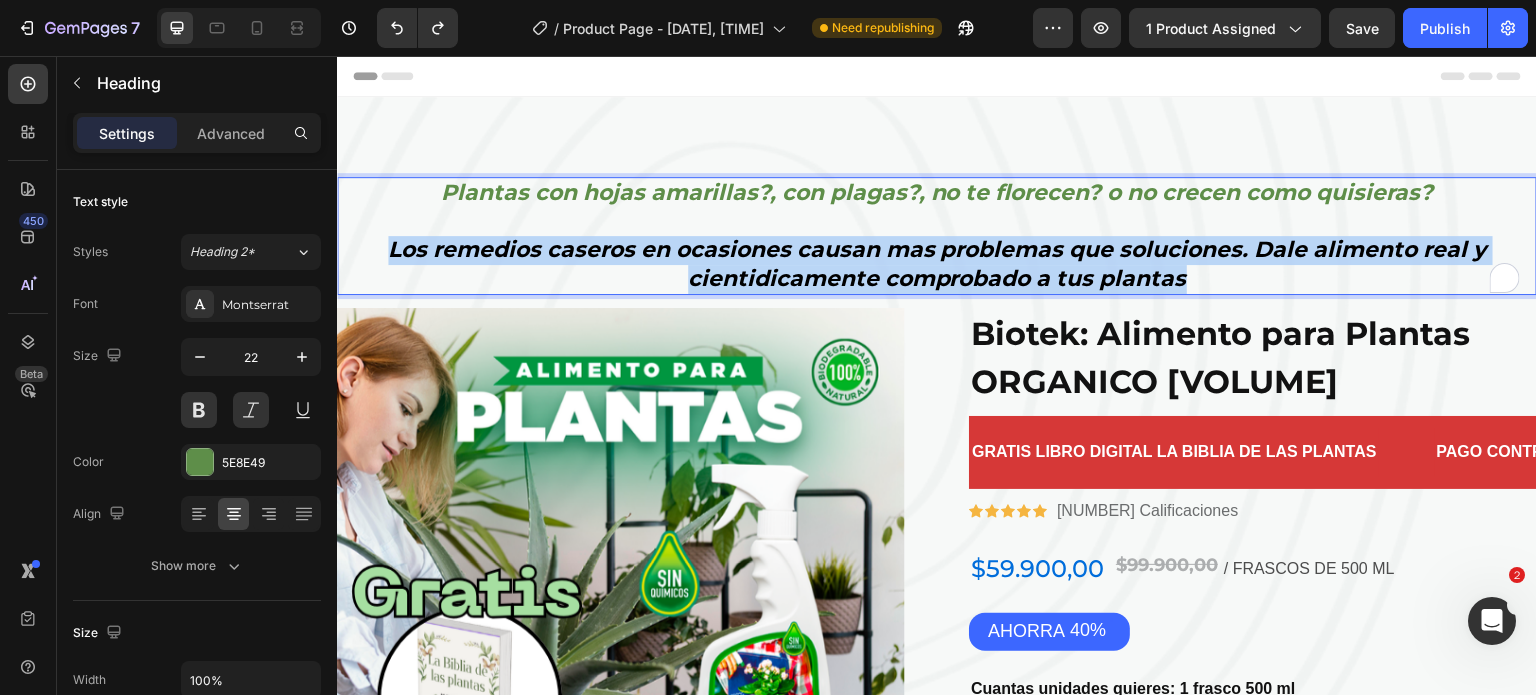 click on "Los remedios caseros en ocasiones causan mas problemas que soluciones. Dale alimento real y cientidicamente comprobado a tus plantas" at bounding box center [937, 264] 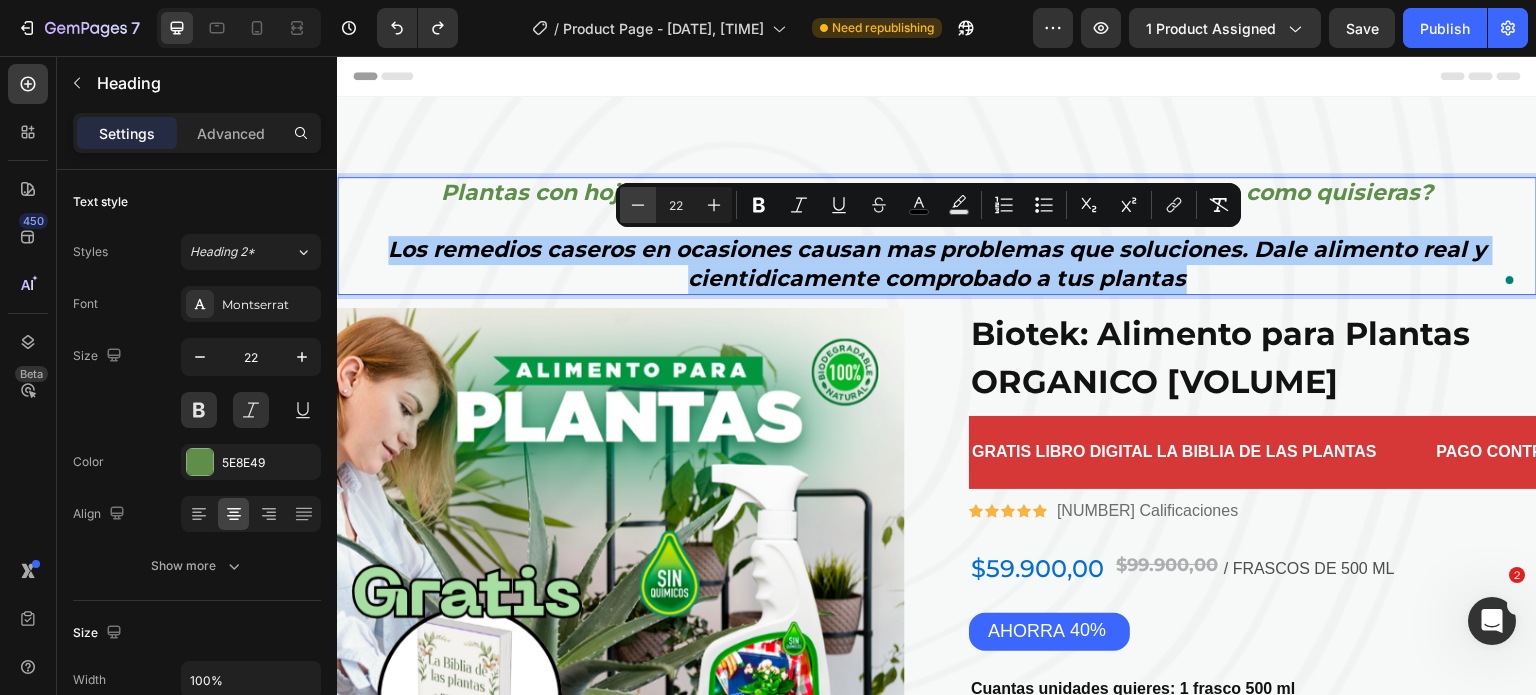 click 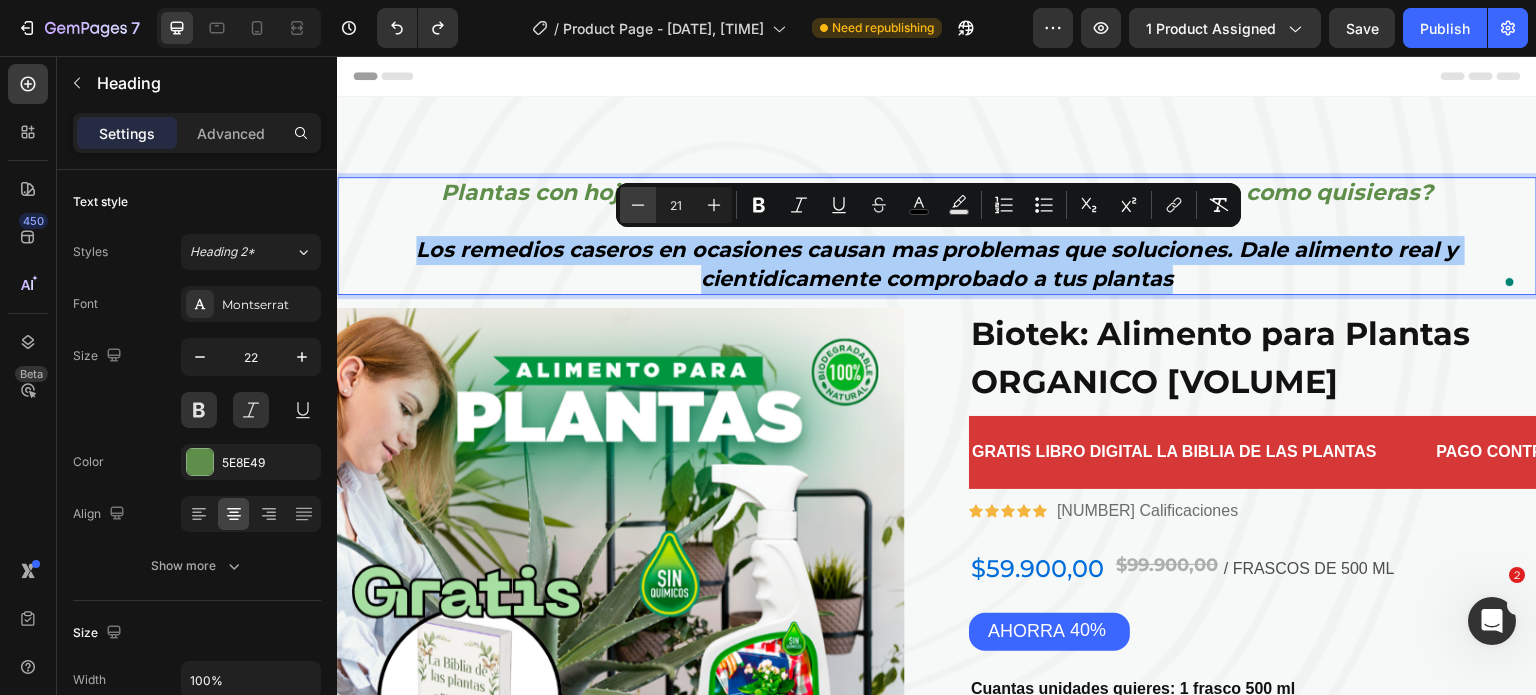 click 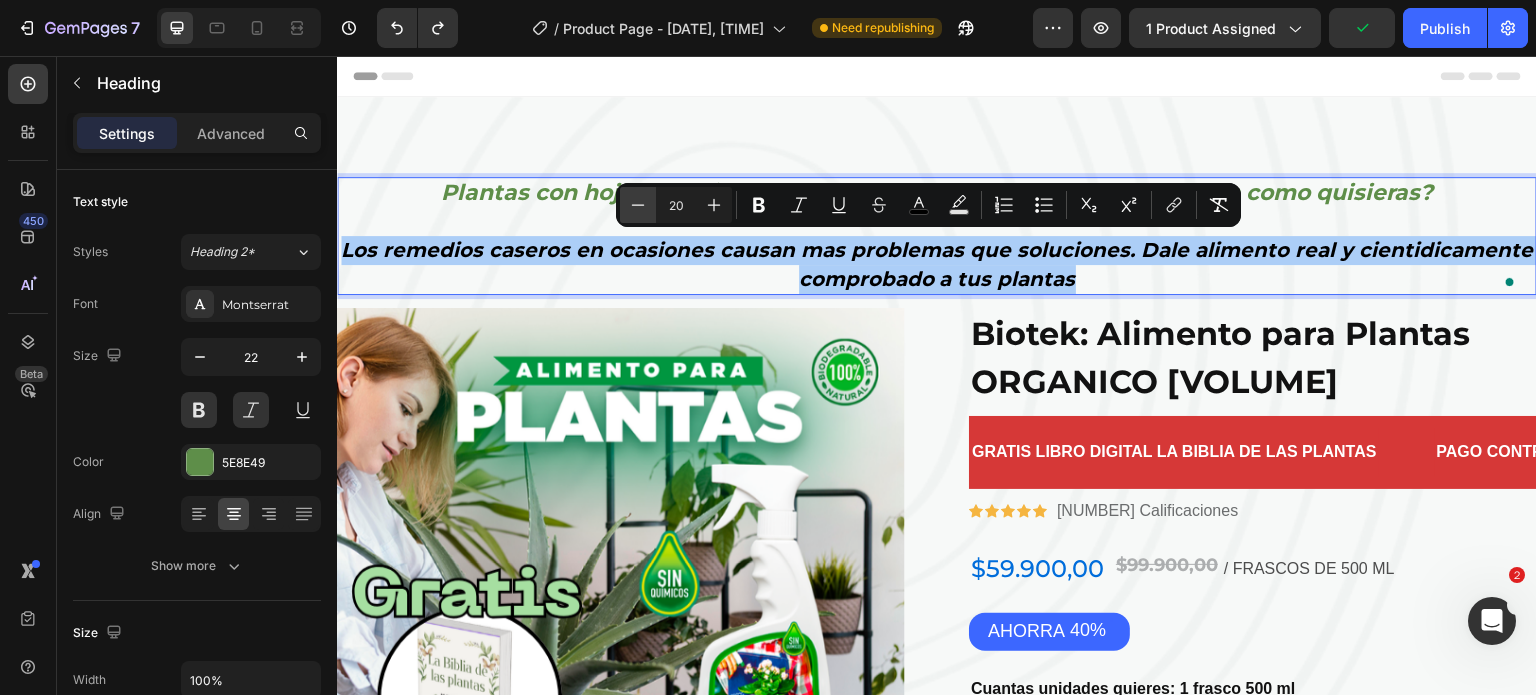click 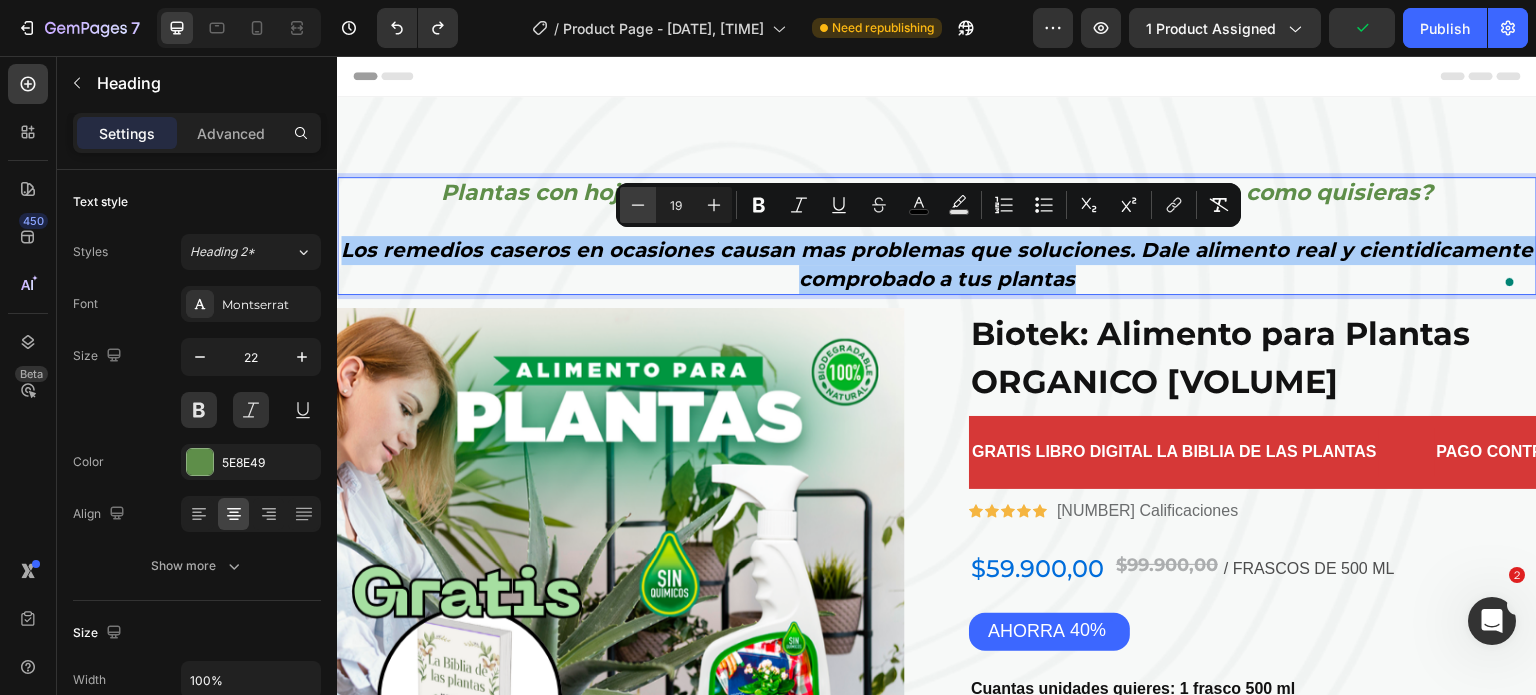 click 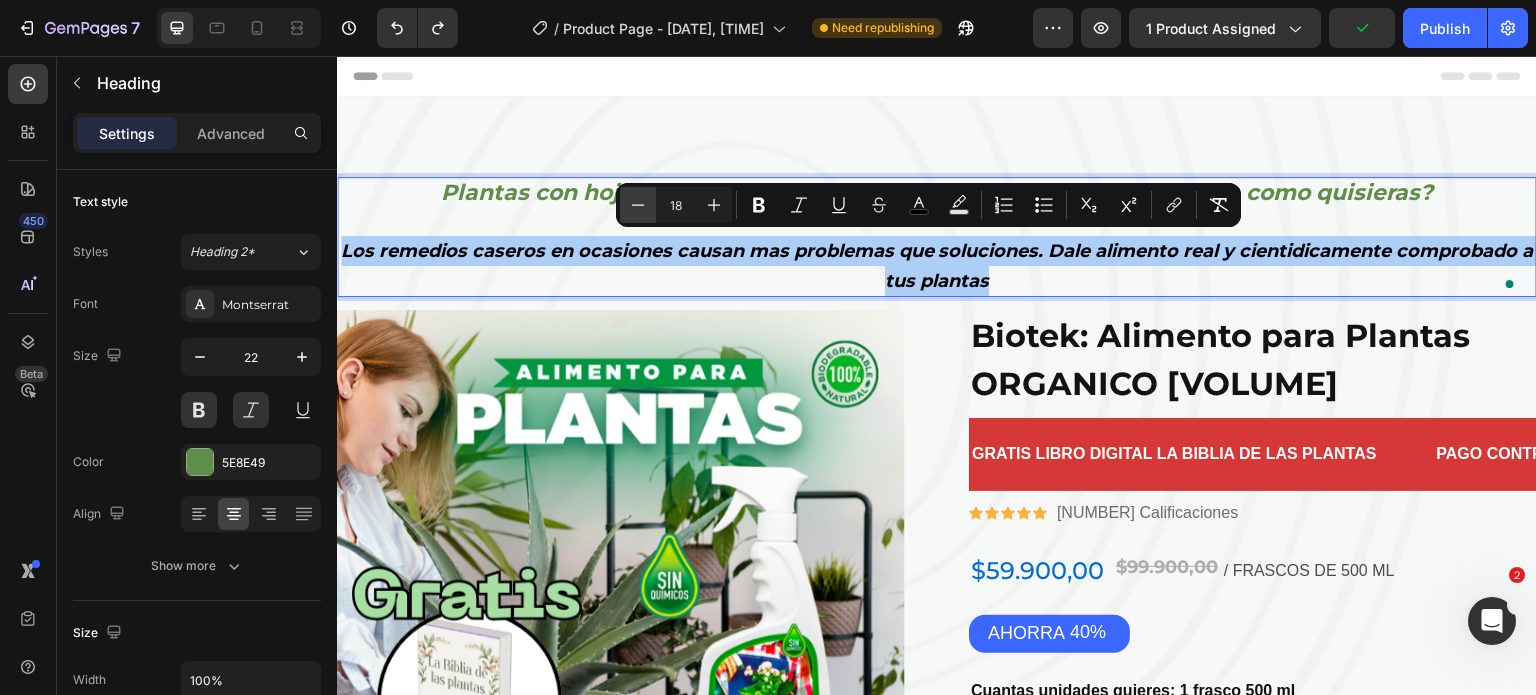 click 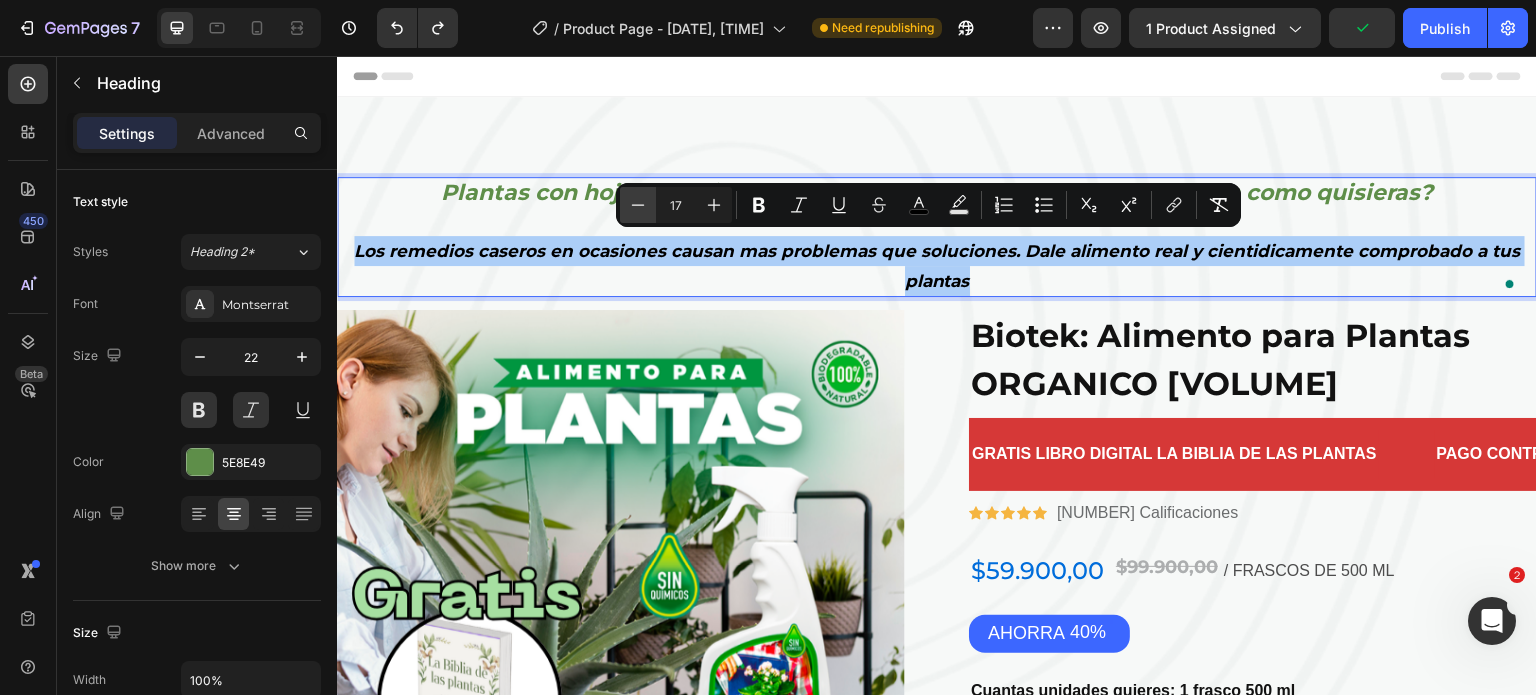 click 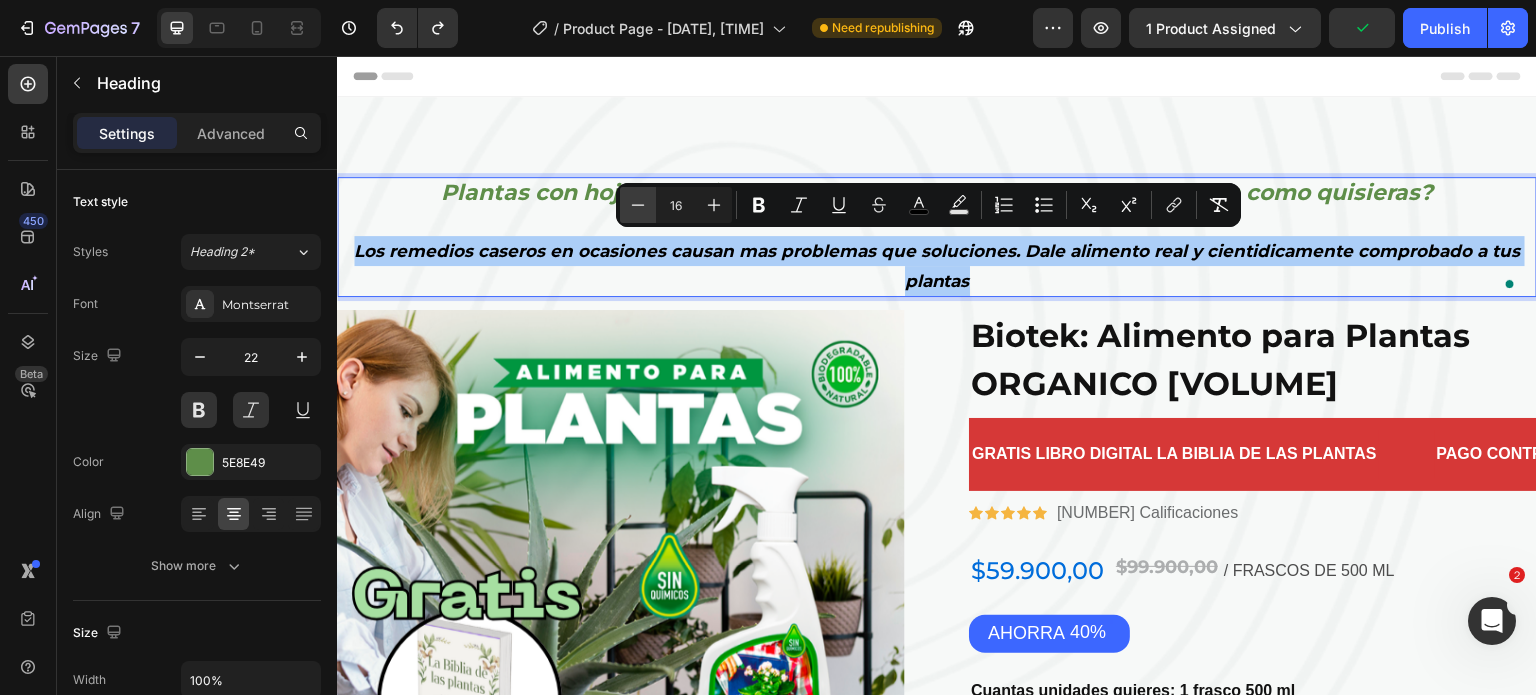 click 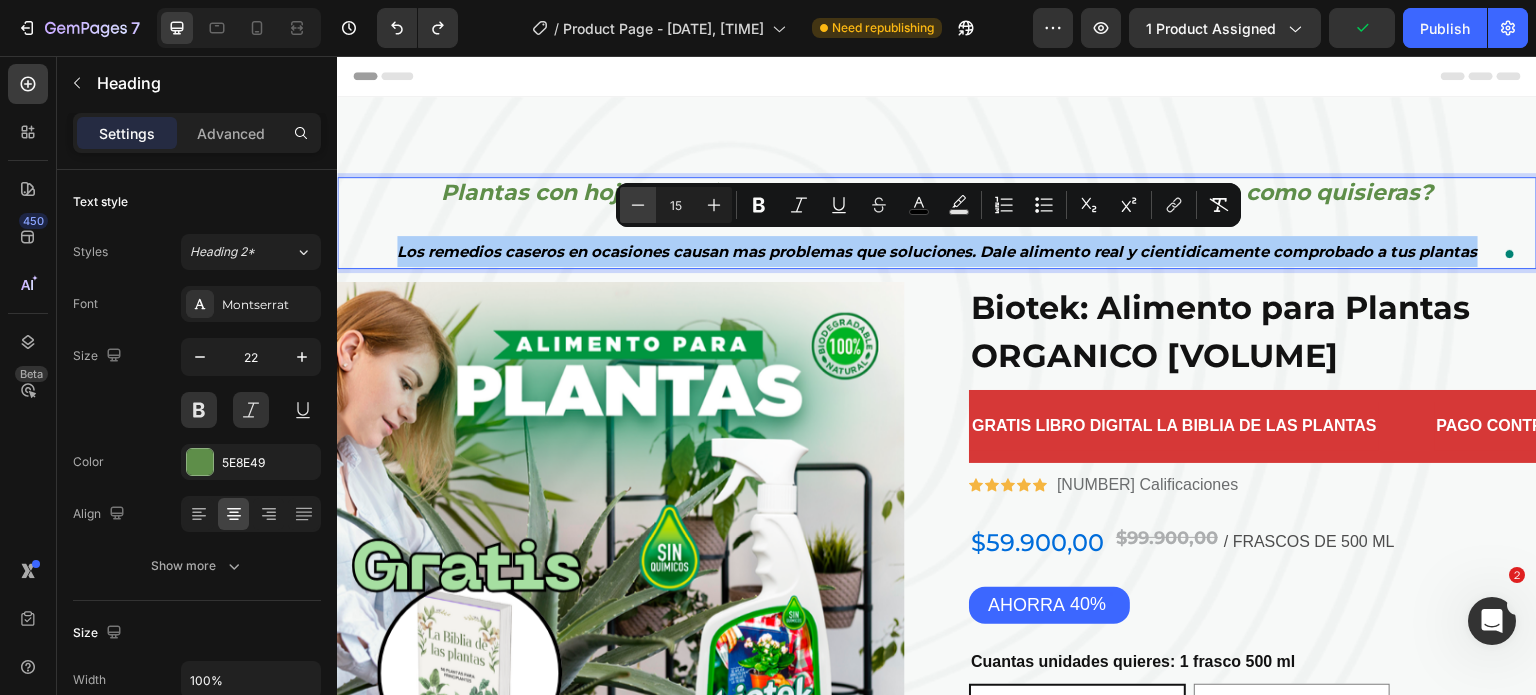 click 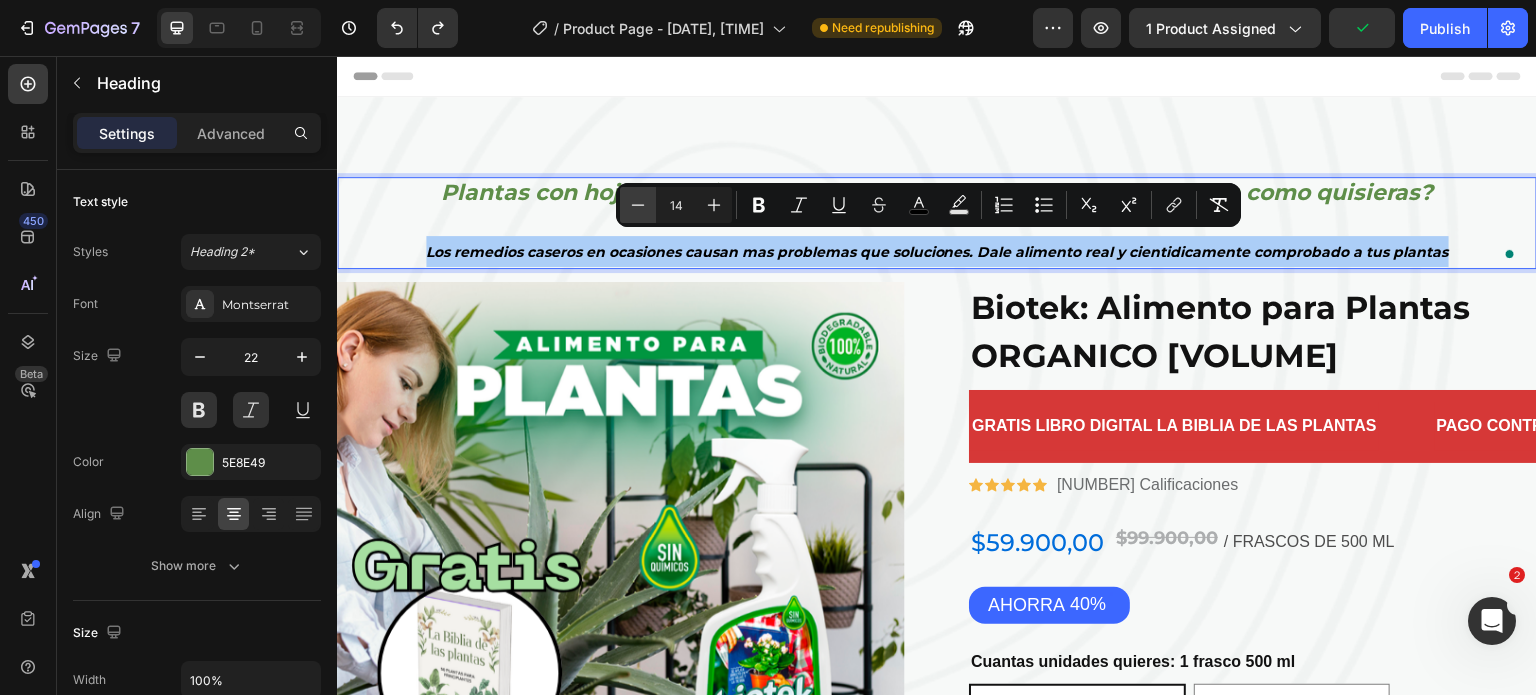 click 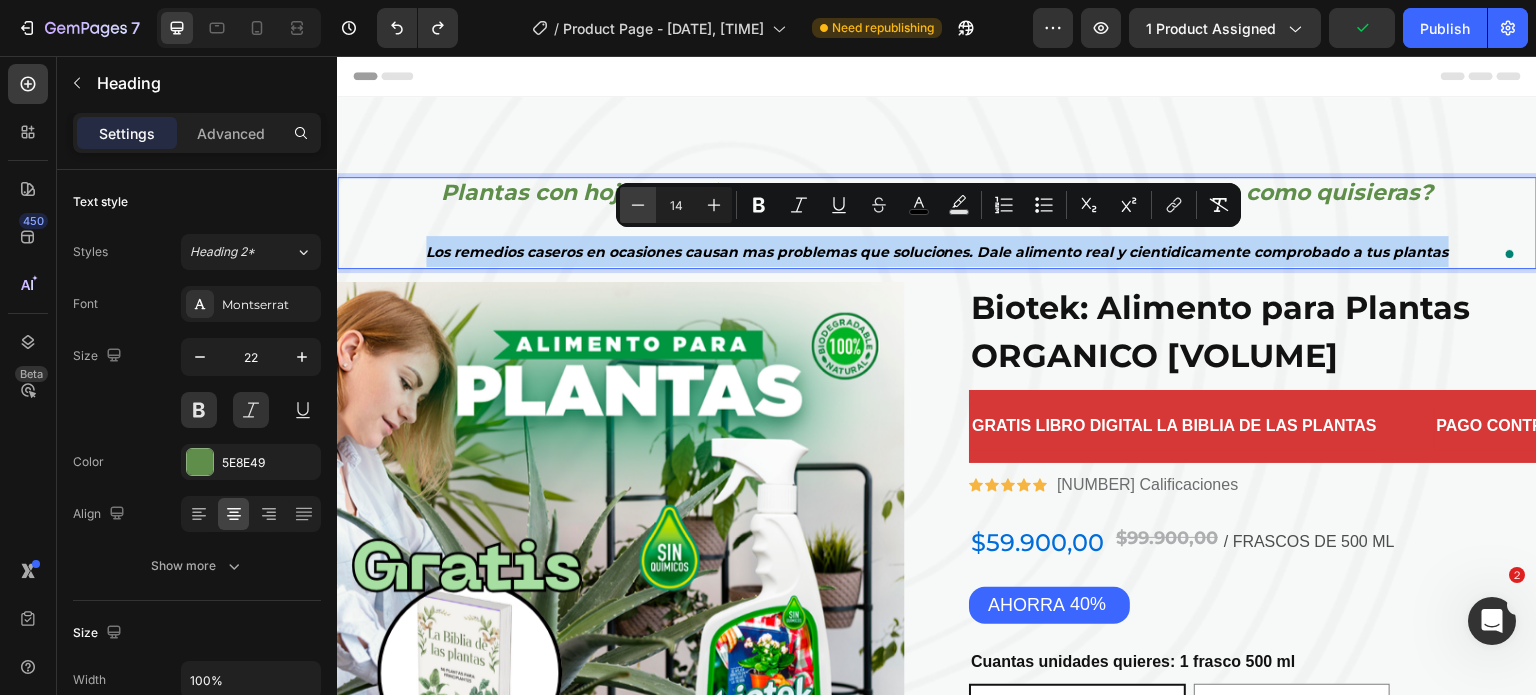 type on "13" 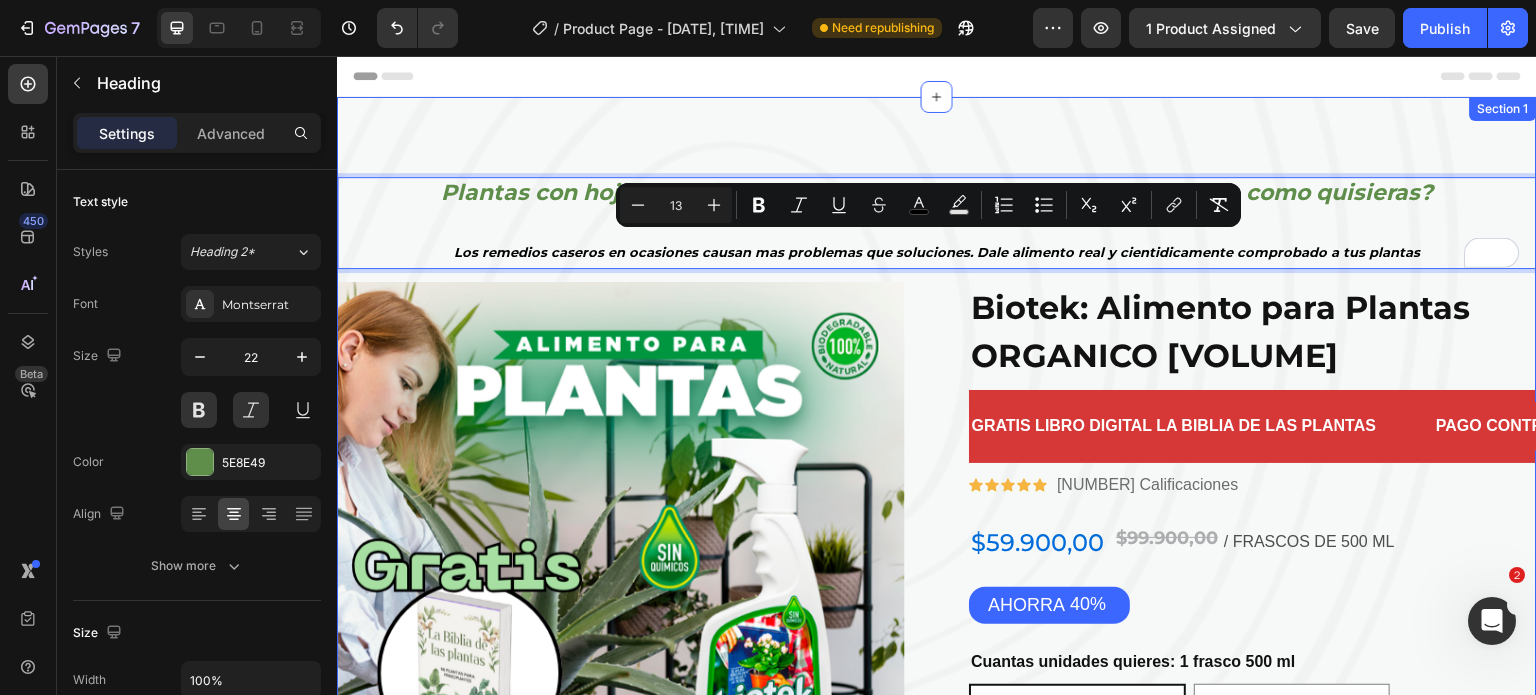 click on "Product Page - [DATE], [TIME]" at bounding box center [937, 702] 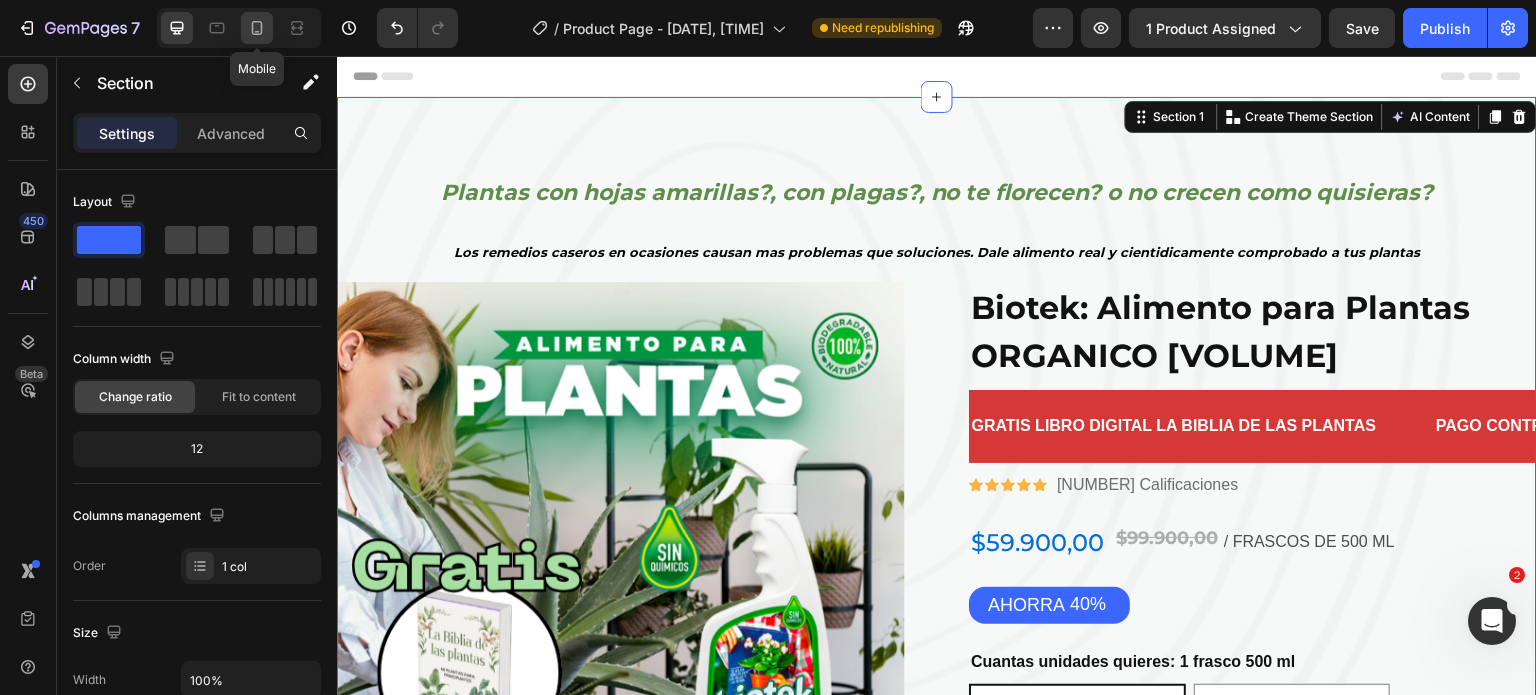 click 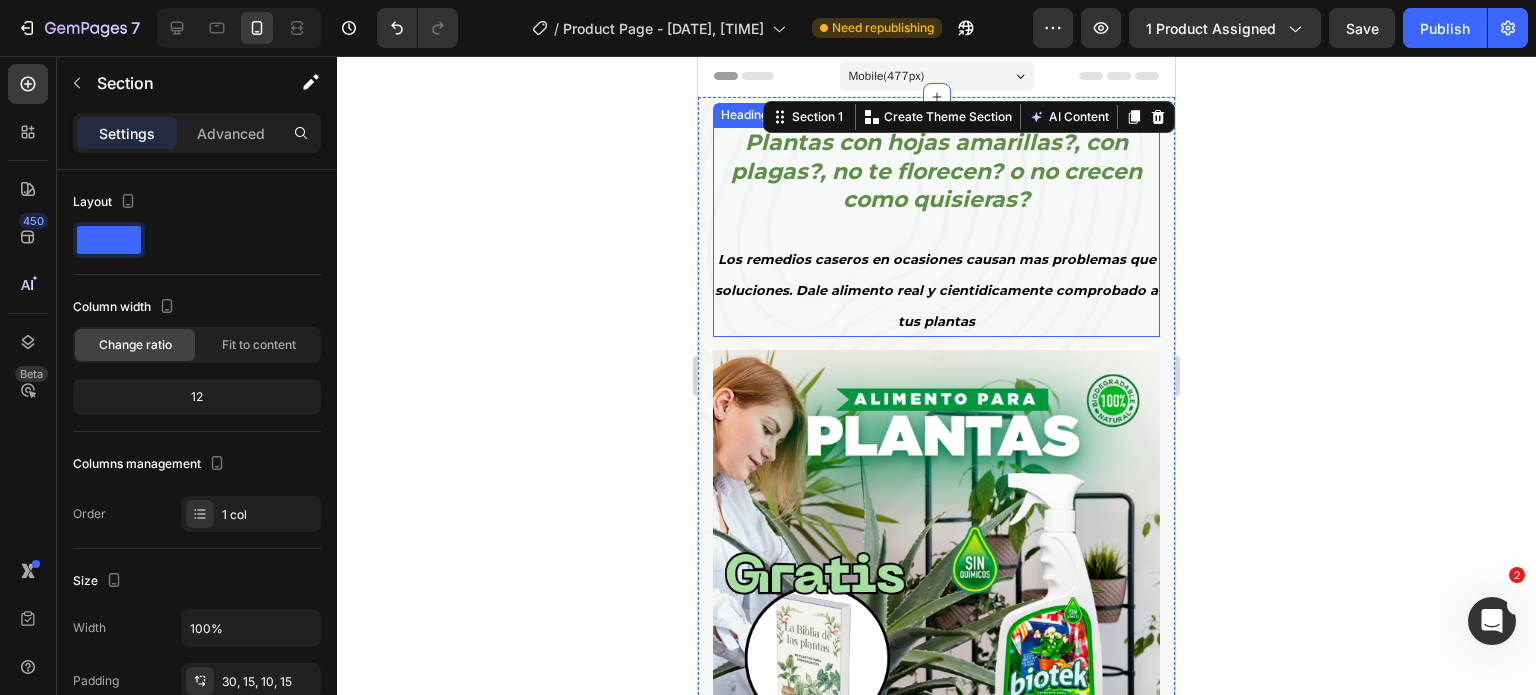 click on "Los remedios caseros en ocasiones causan mas problemas que soluciones. Dale alimento real y cientidicamente comprobado a tus plantas" at bounding box center [936, 289] 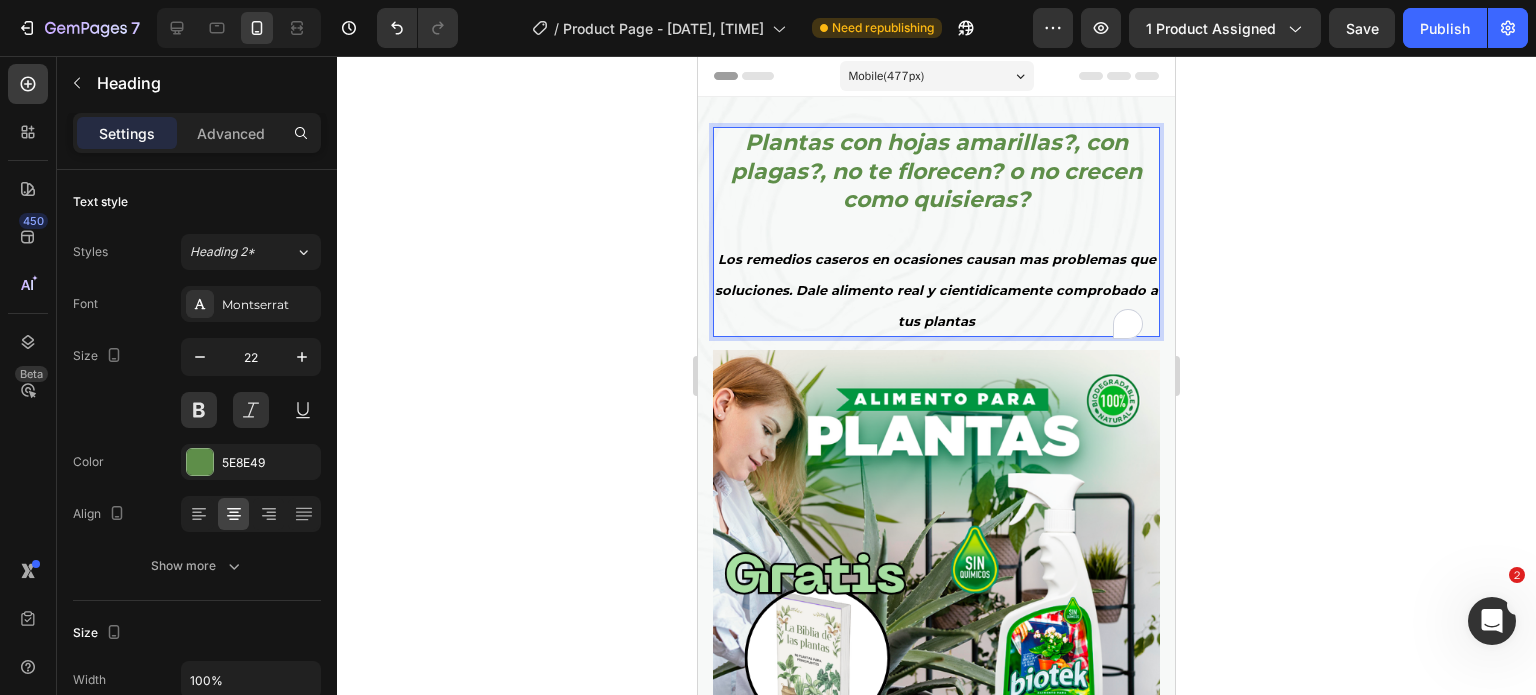 click on "Plantas con hojas amarillas?, con plagas?, no te florecen? o no crecen como quisieras? Los remedios caseros en ocasiones causan mas problemas que soluciones. Dale alimento real y cientidicamente comprobado a tus plantas" at bounding box center (936, 232) 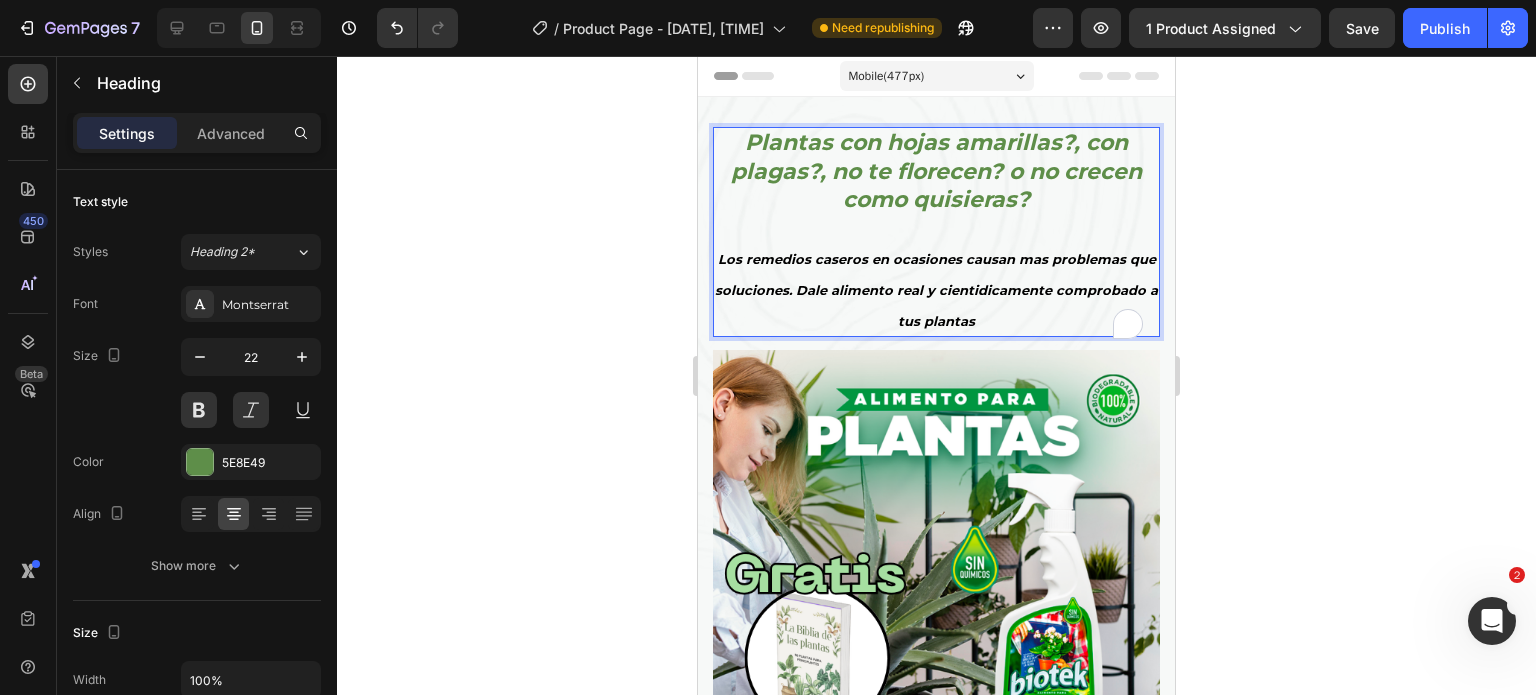 click on "Plantas con hojas amarillas?, con plagas?, no te florecen? o no crecen como quisieras? Los remedios caseros en ocasiones causan mas problemas que soluciones. Dale alimento real y cientidicamente comprobado a tus plantas" at bounding box center [936, 232] 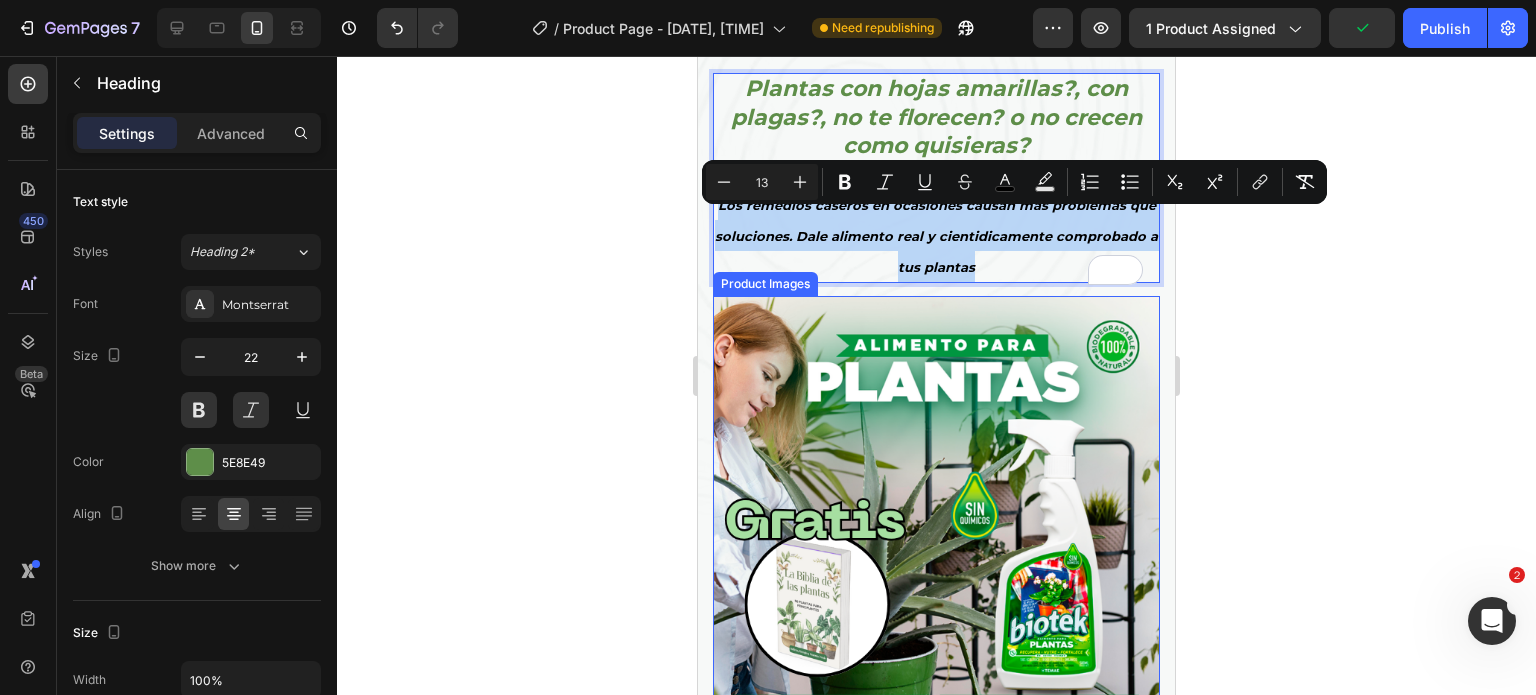 scroll, scrollTop: 100, scrollLeft: 0, axis: vertical 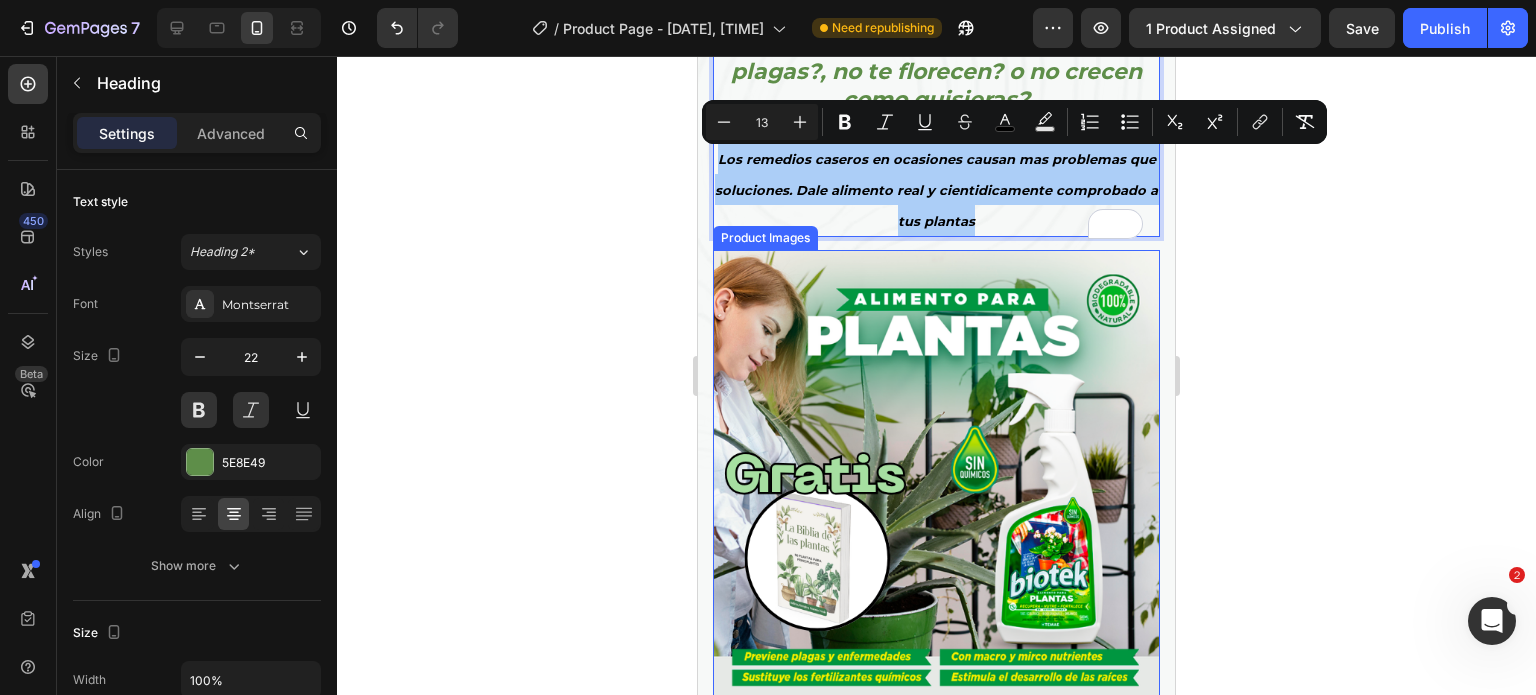 drag, startPoint x: 586, startPoint y: 308, endPoint x: 165, endPoint y: 291, distance: 421.34308 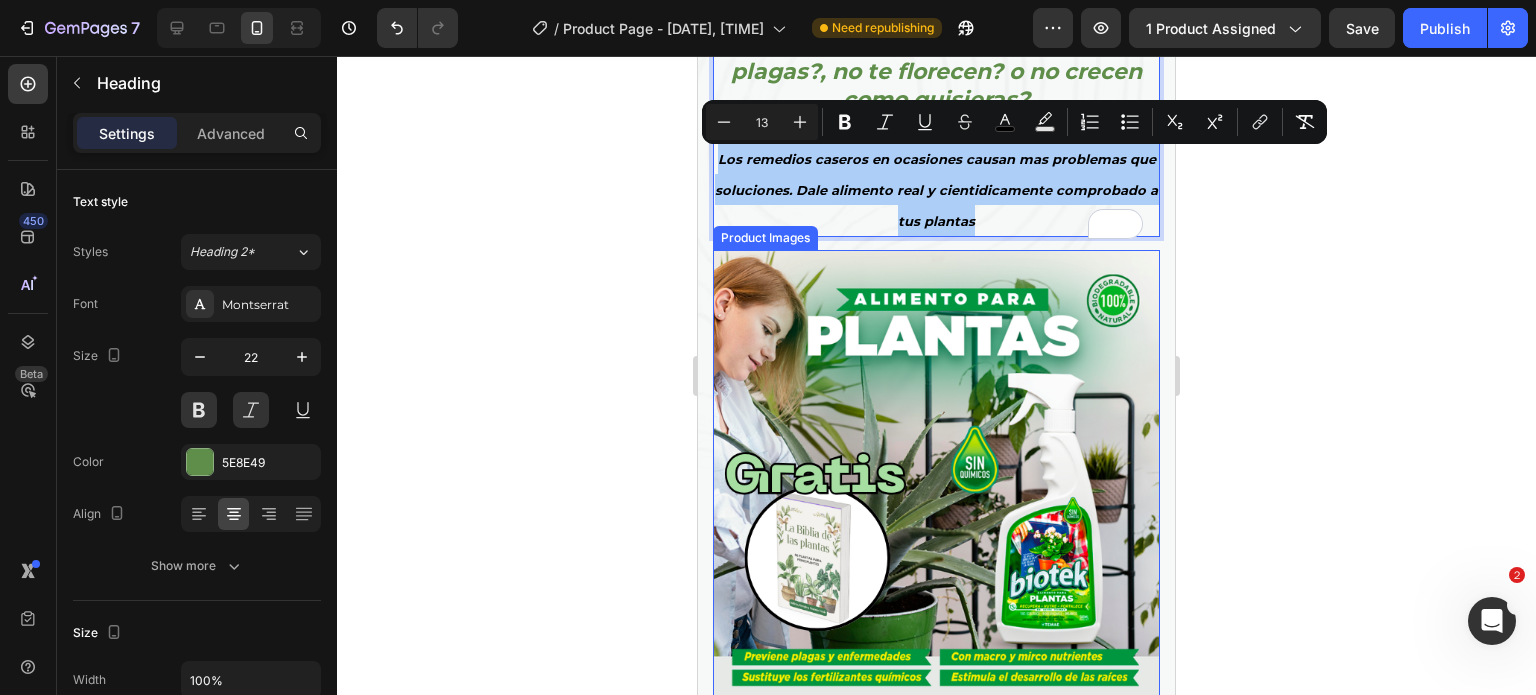 click 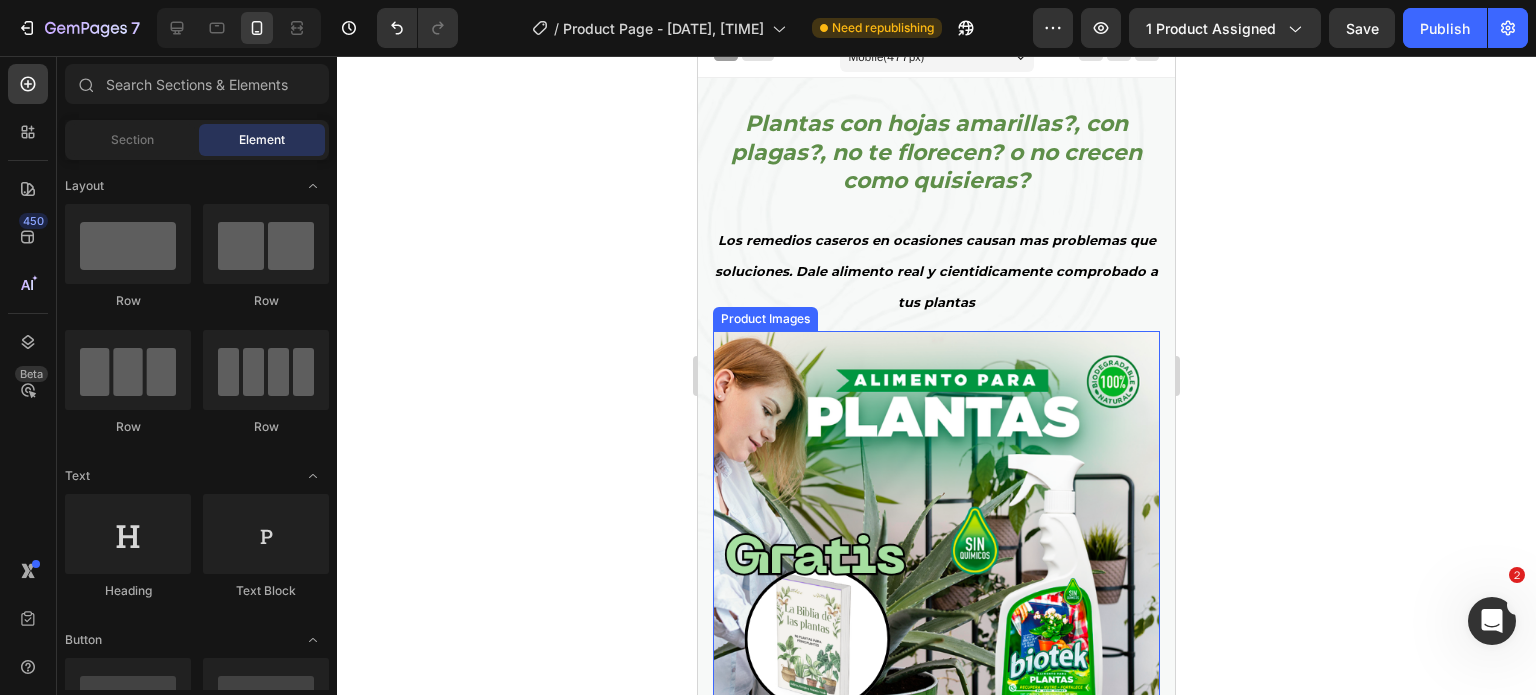 scroll, scrollTop: 0, scrollLeft: 0, axis: both 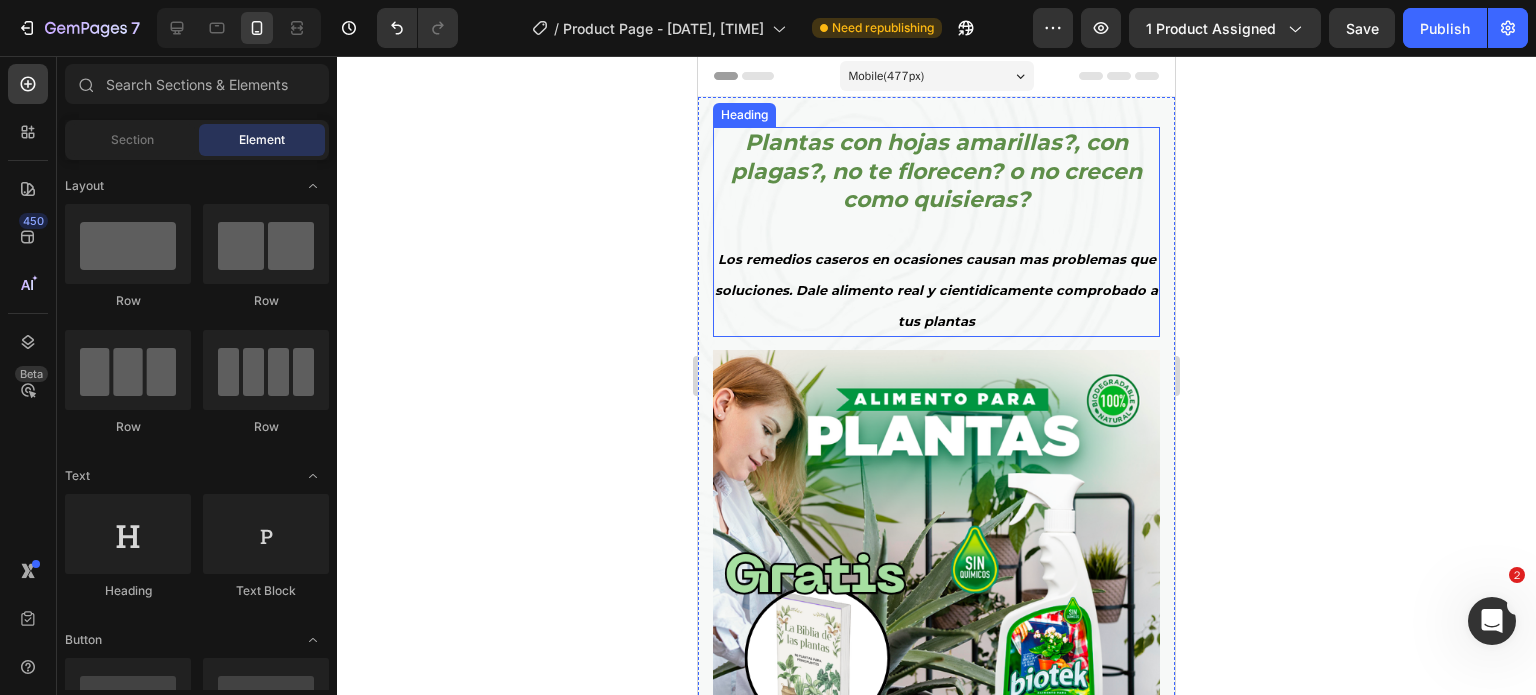 click on "Plantas con hojas amarillas?, con plagas?, no te florecen? o no crecen como quisieras? Los remedios caseros en ocasiones causan mas problemas que soluciones. Dale alimento real y cientidicamente comprobado a tus plantas" at bounding box center [936, 232] 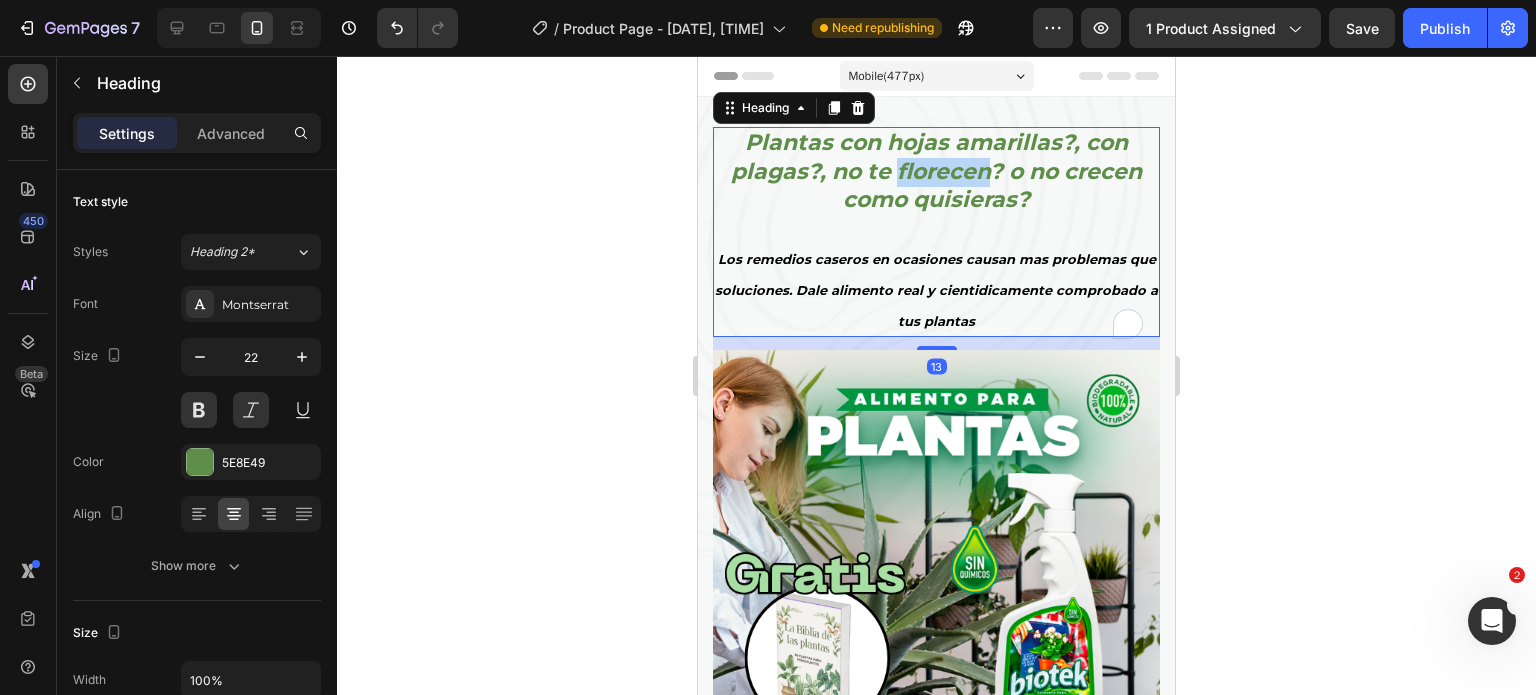 click on "Plantas con hojas amarillas?, con plagas?, no te florecen? o no crecen como quisieras? Los remedios caseros en ocasiones causan mas problemas que soluciones. Dale alimento real y cientidicamente comprobado a tus plantas" at bounding box center (936, 232) 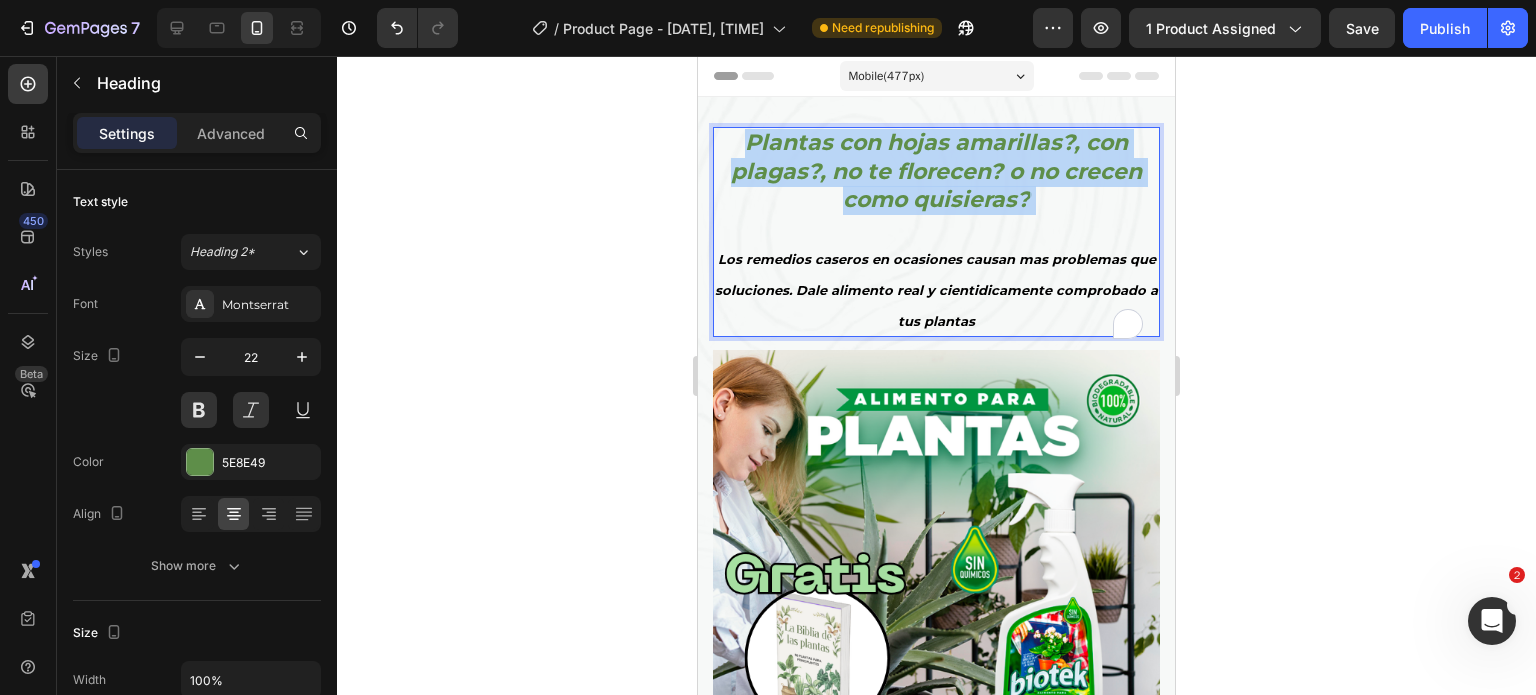 click on "Plantas con hojas amarillas?, con plagas?, no te florecen? o no crecen como quisieras? Los remedios caseros en ocasiones causan mas problemas que soluciones. Dale alimento real y cientidicamente comprobado a tus plantas" at bounding box center [936, 232] 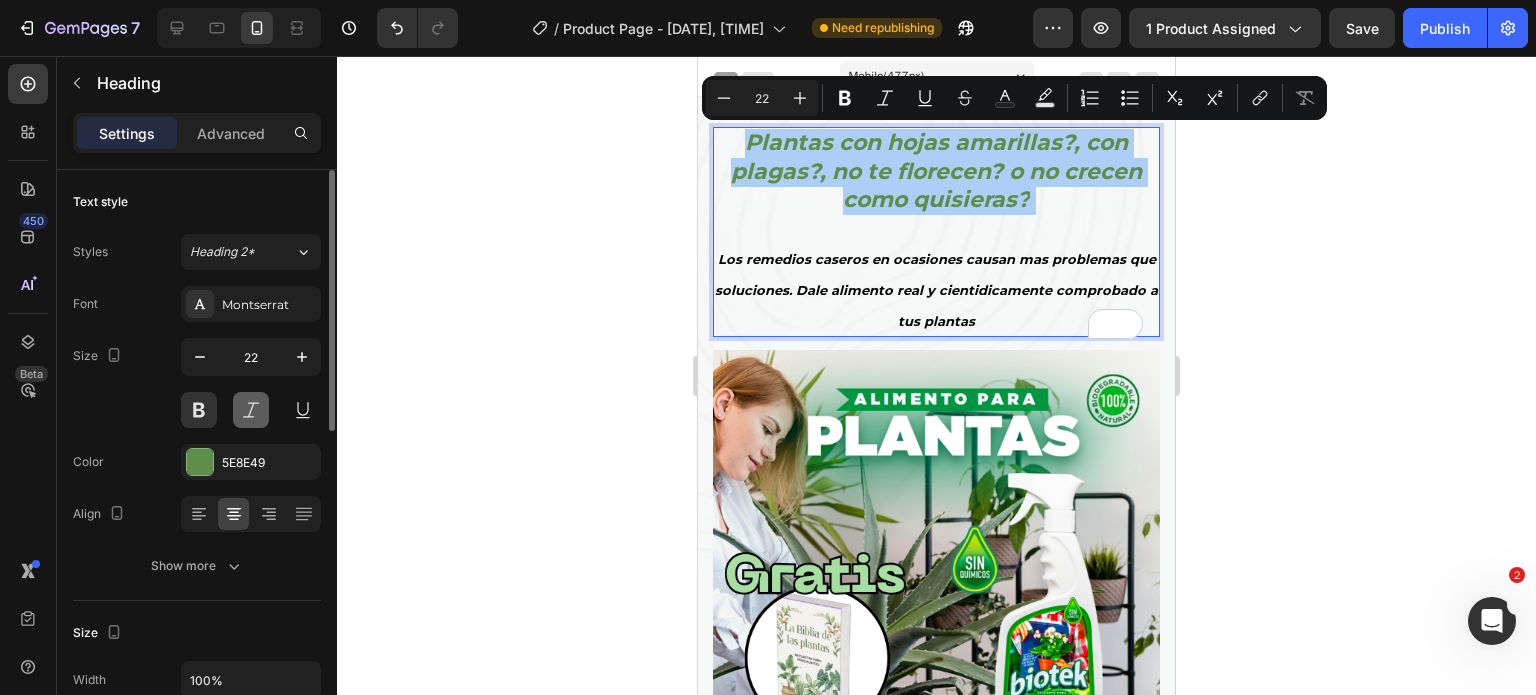 click at bounding box center (251, 410) 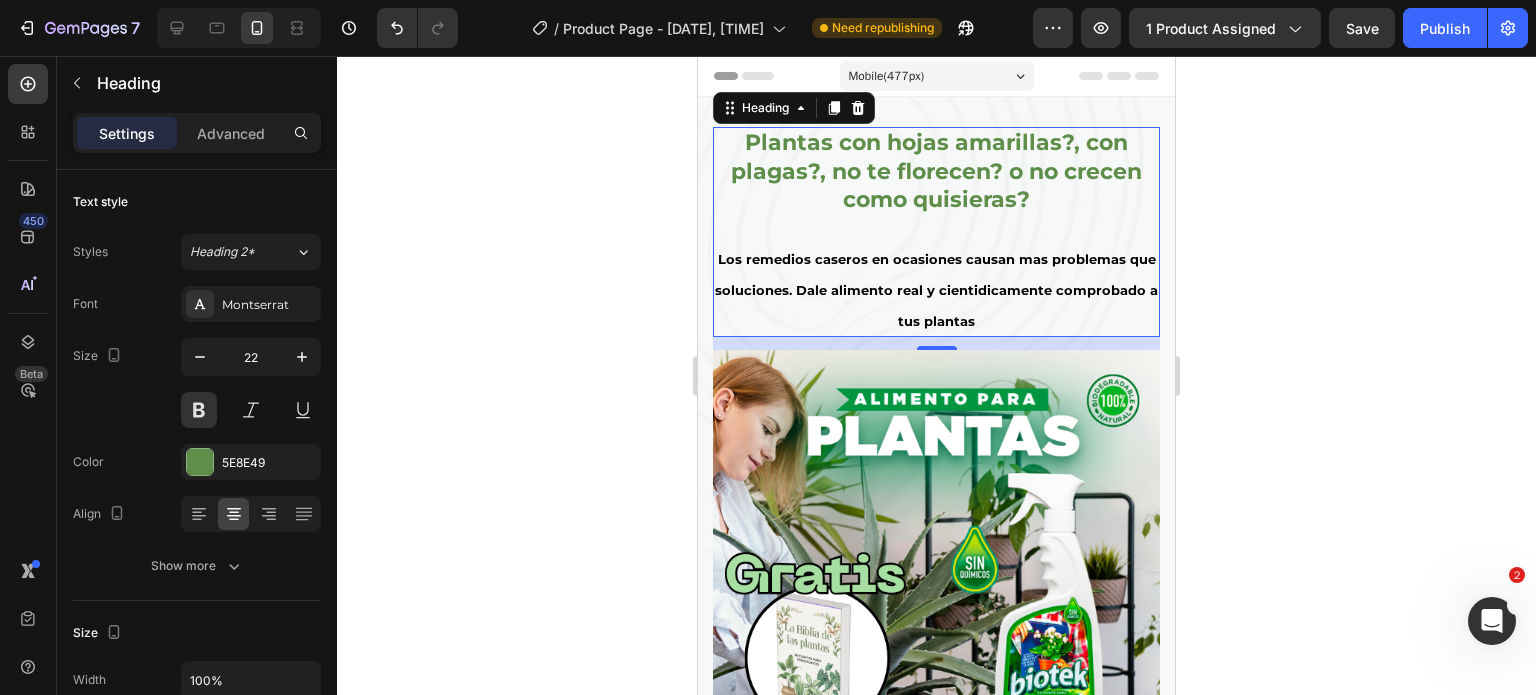 click on "Los remedios caseros en ocasiones causan mas problemas que soluciones. Dale alimento real y cientidicamente comprobado a tus plantas" at bounding box center (936, 289) 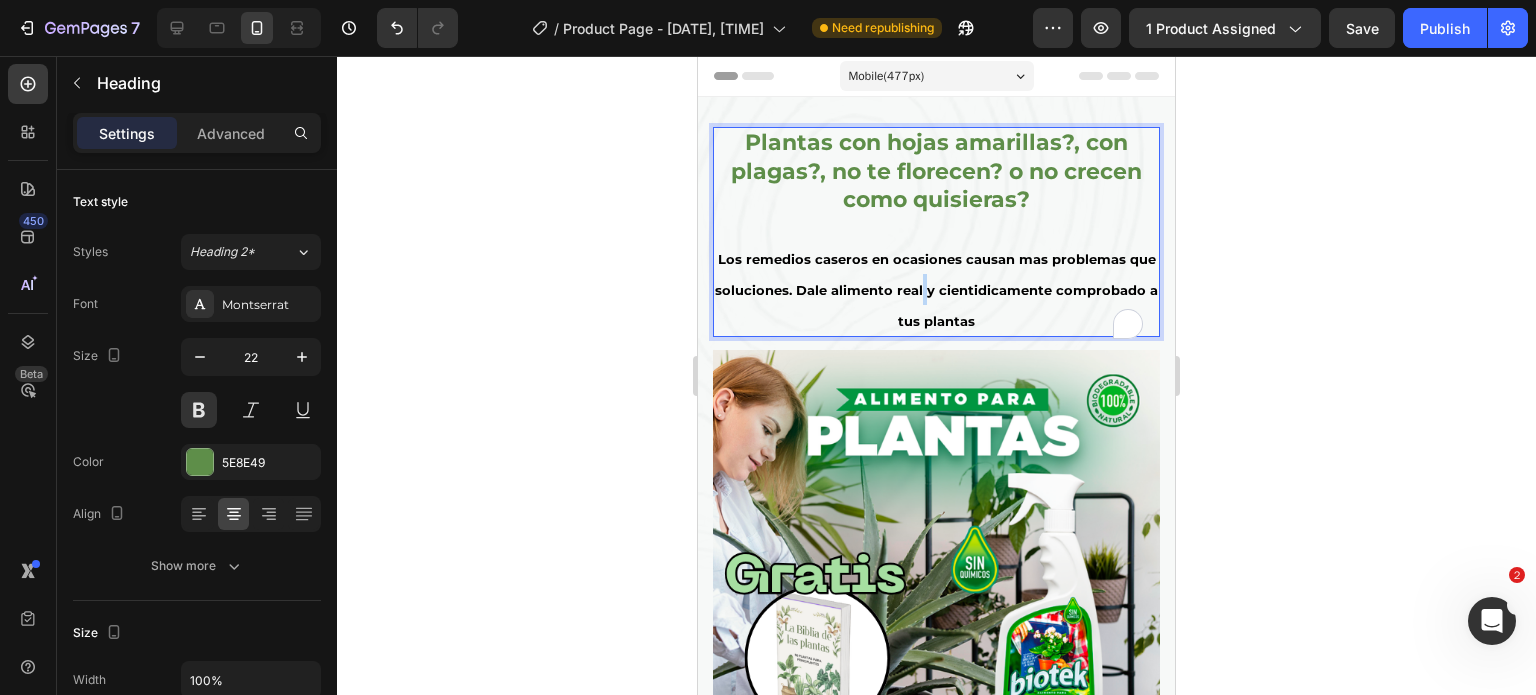 click on "Los remedios caseros en ocasiones causan mas problemas que soluciones. Dale alimento real y cientidicamente comprobado a tus plantas" at bounding box center (936, 289) 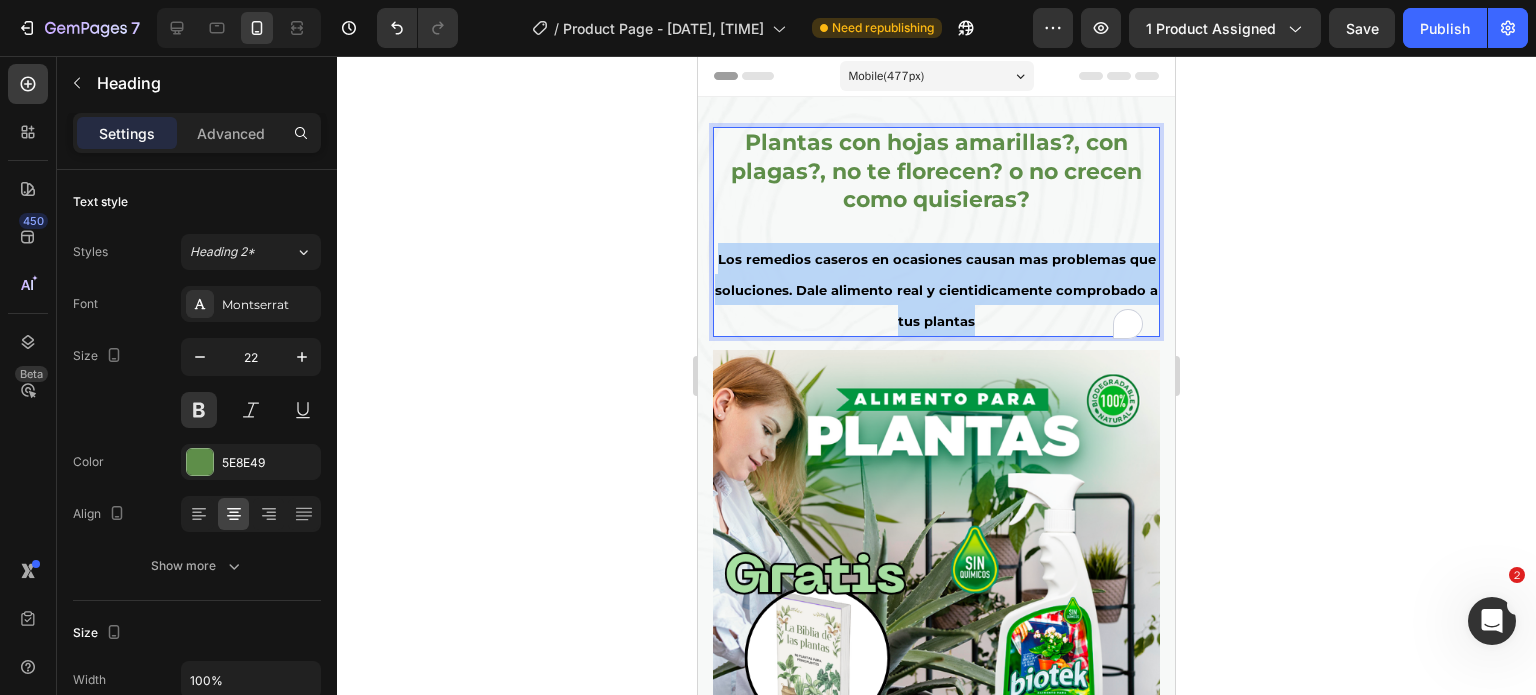 click on "Los remedios caseros en ocasiones causan mas problemas que soluciones. Dale alimento real y cientidicamente comprobado a tus plantas" at bounding box center [936, 289] 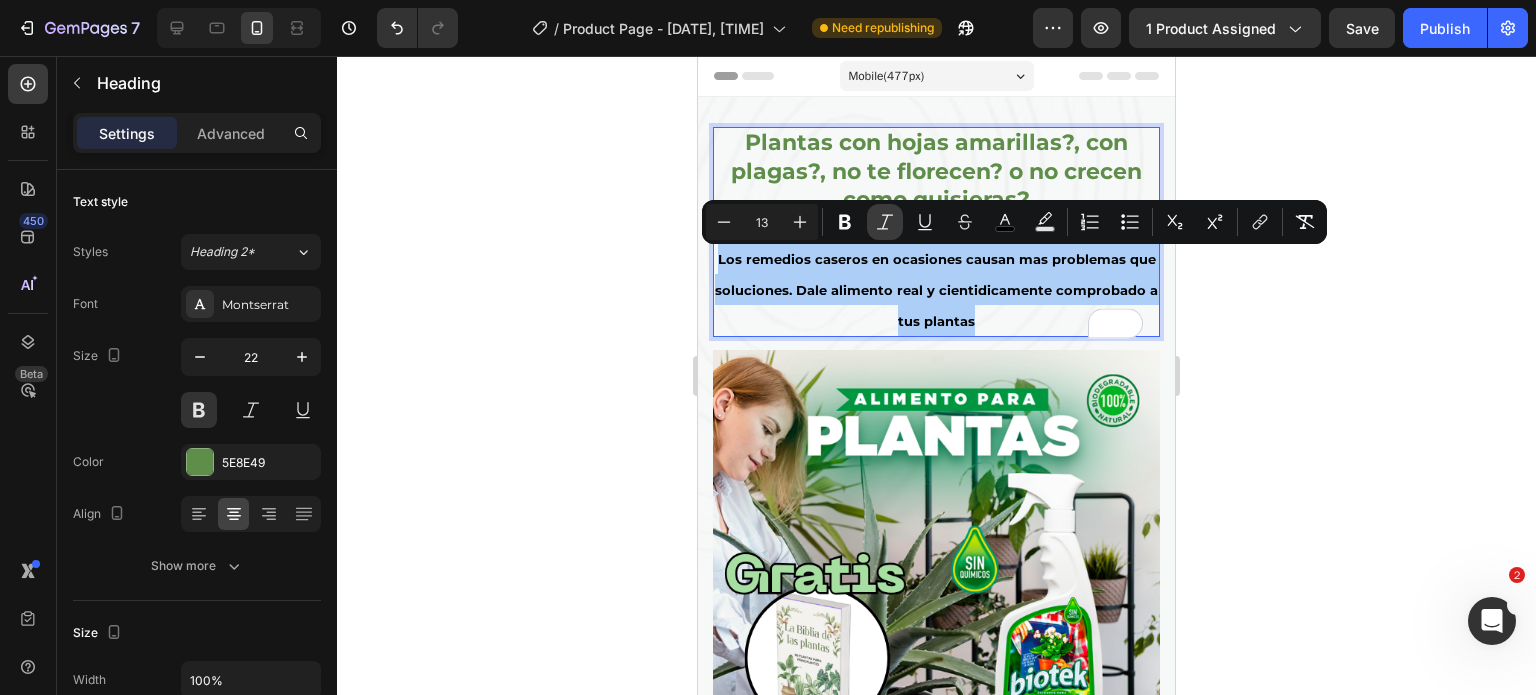 click 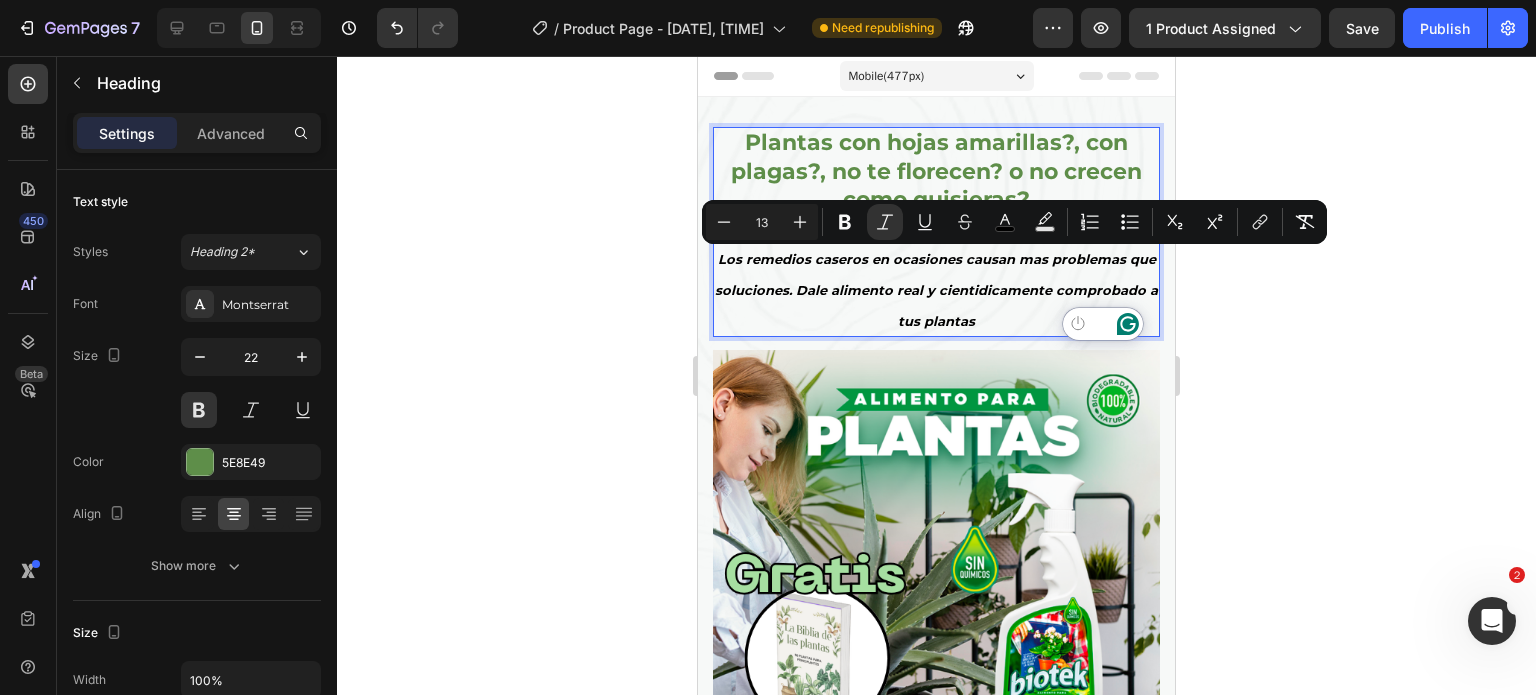 click 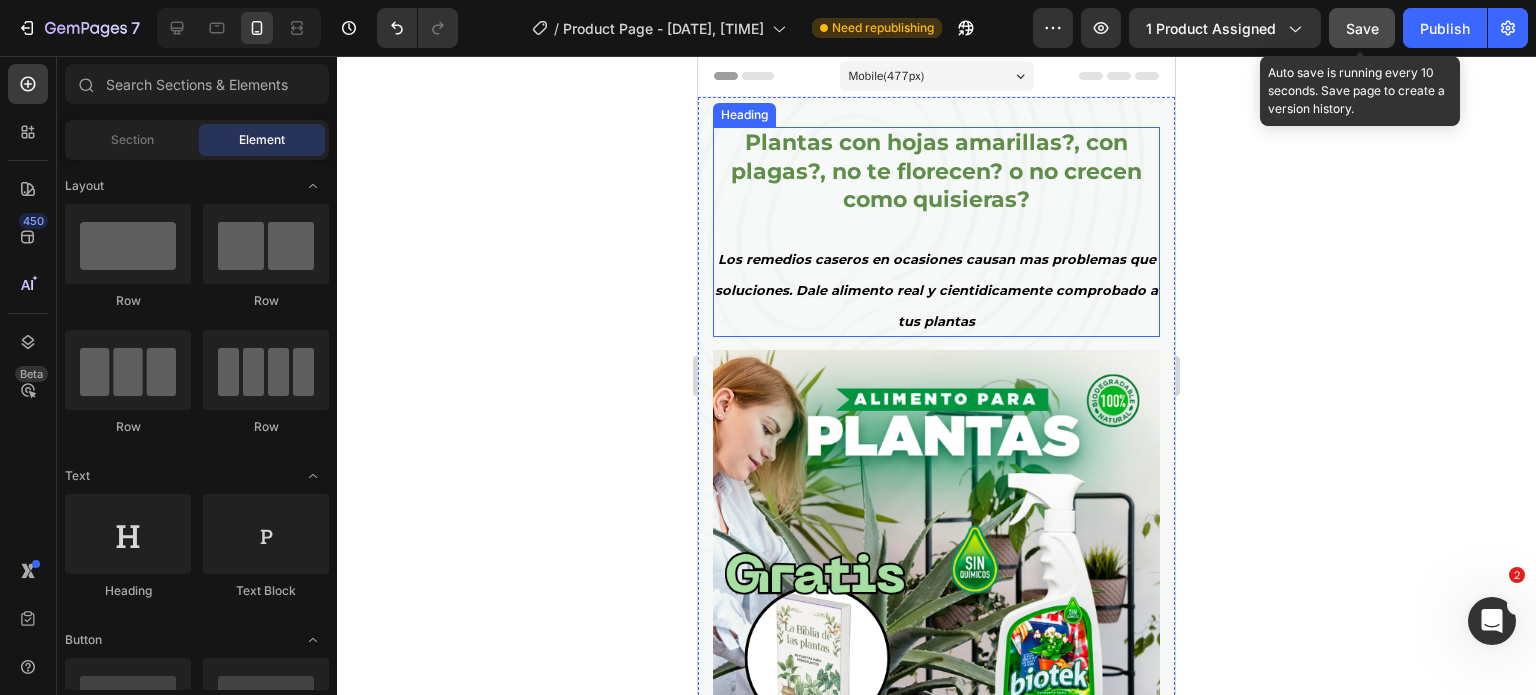 click on "Save" 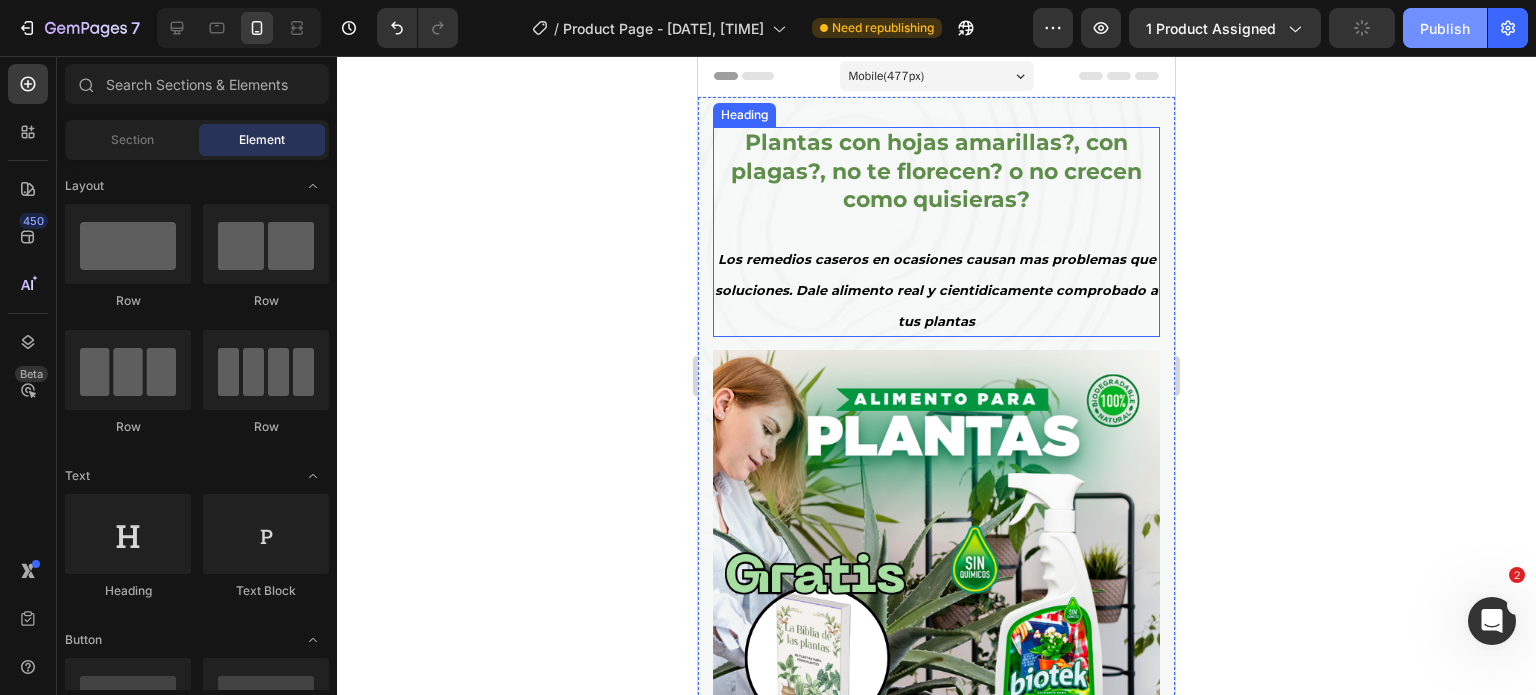 click on "Publish" at bounding box center [1445, 28] 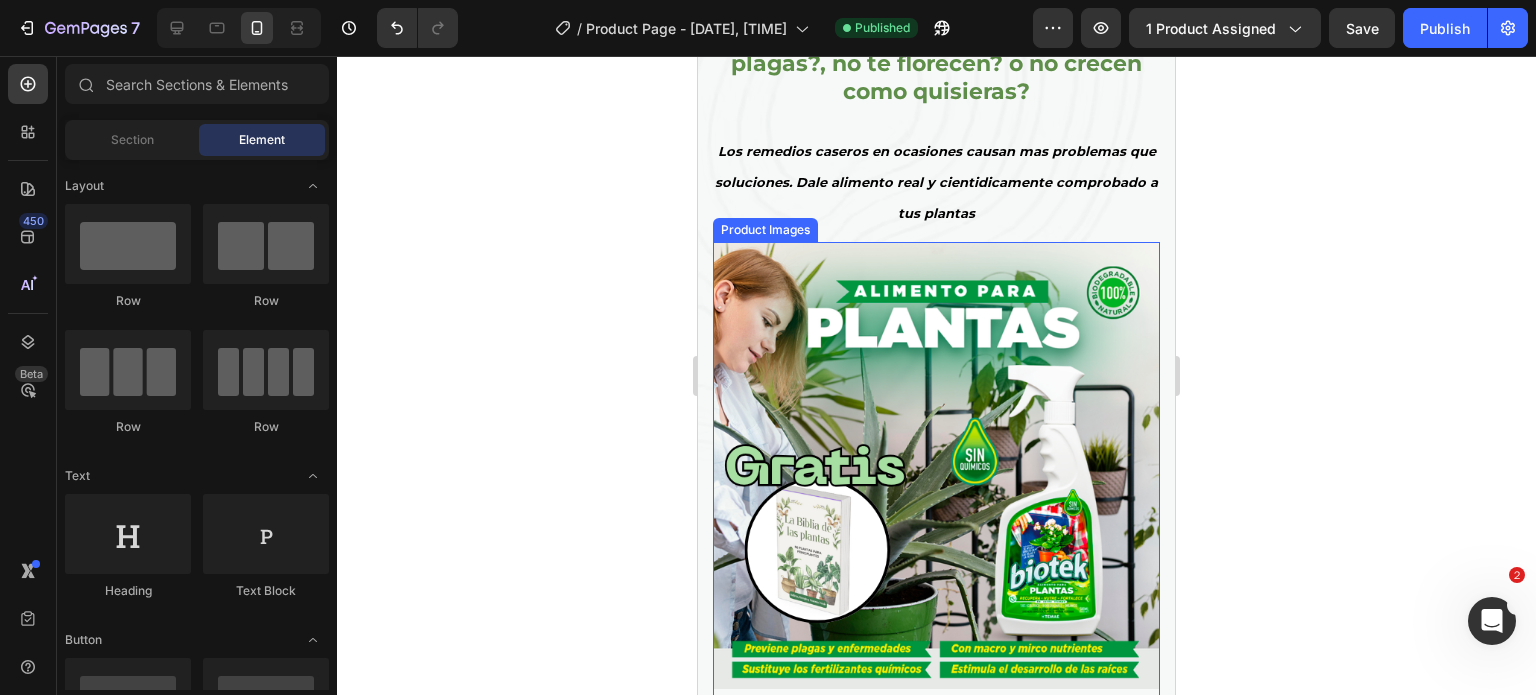 scroll, scrollTop: 100, scrollLeft: 0, axis: vertical 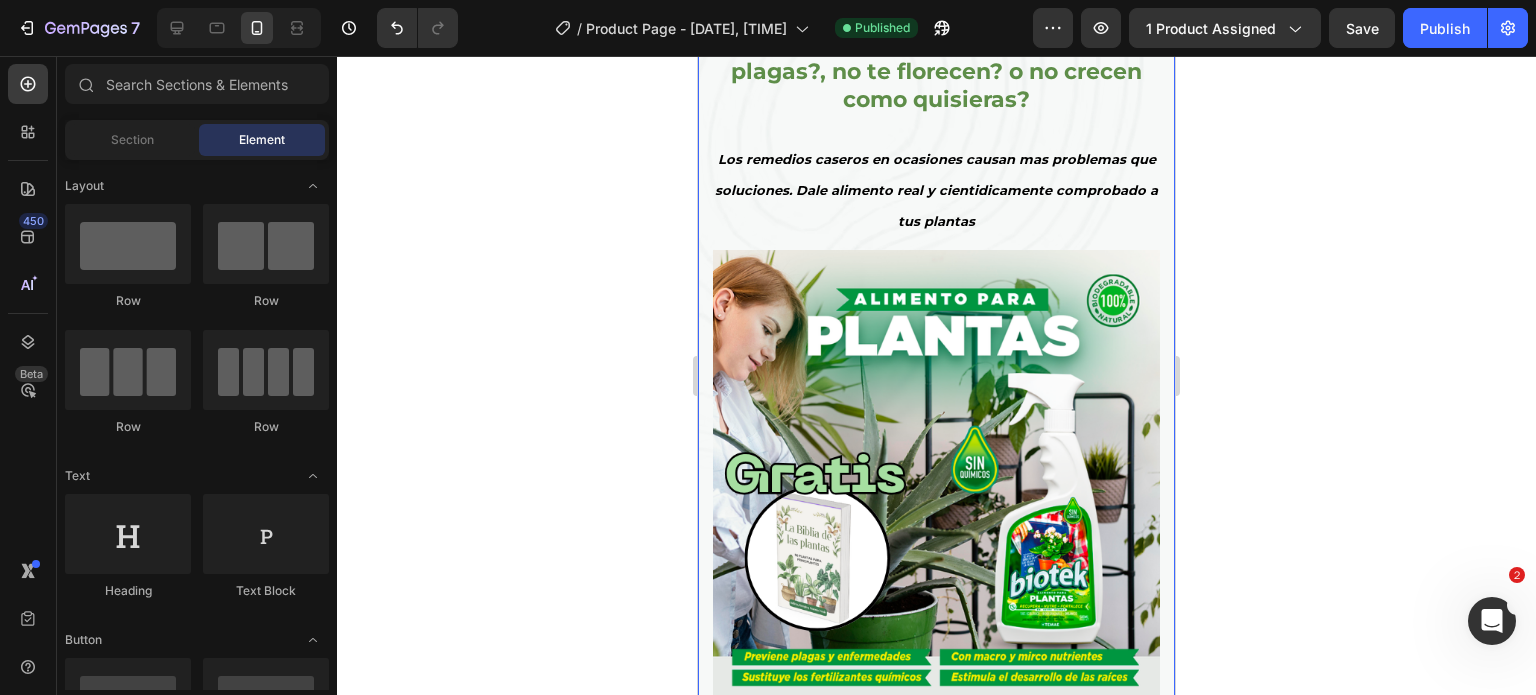 click on "Los remedios caseros en ocasiones causan mas problemas que soluciones. Dale alimento real y cientidicamente comprobado a tus plantas" at bounding box center (936, 189) 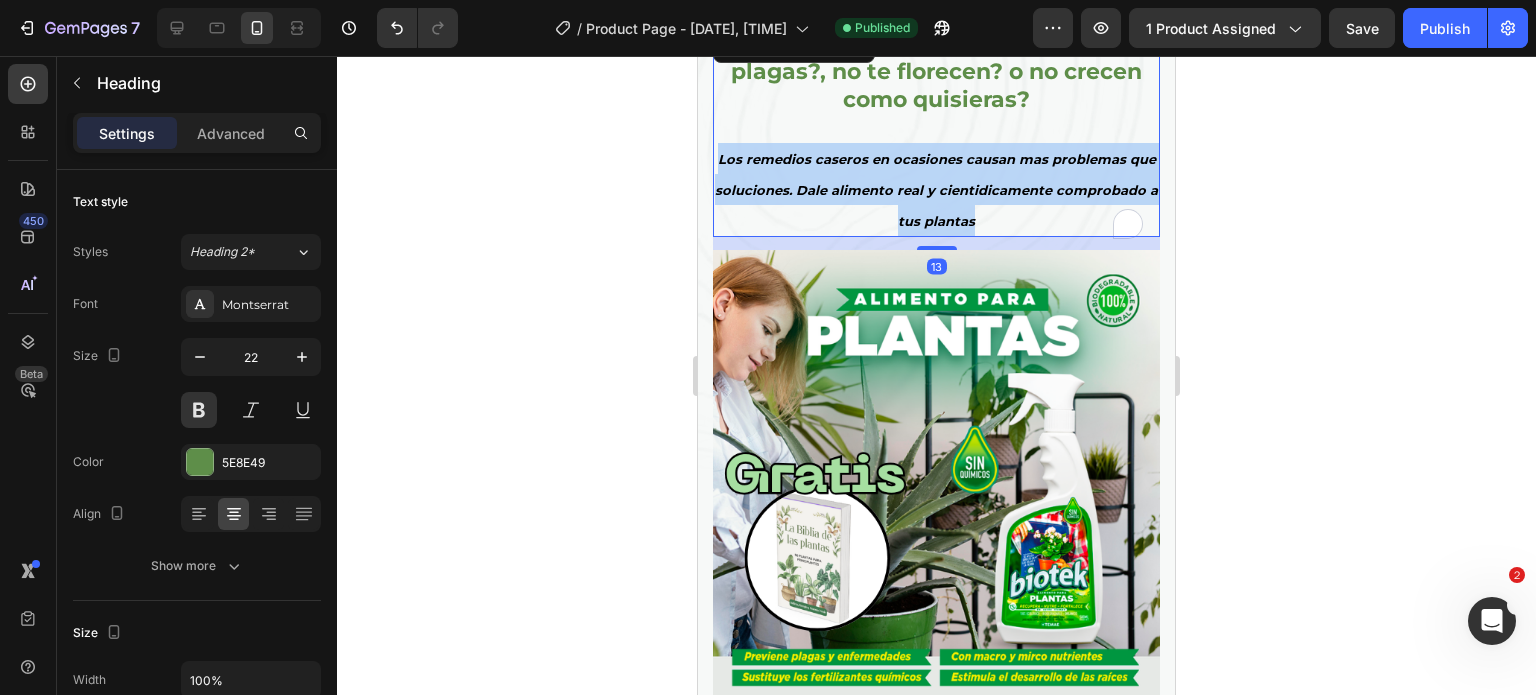 click on "Los remedios caseros en ocasiones causan mas problemas que soluciones. Dale alimento real y cientidicamente comprobado a tus plantas" at bounding box center [936, 189] 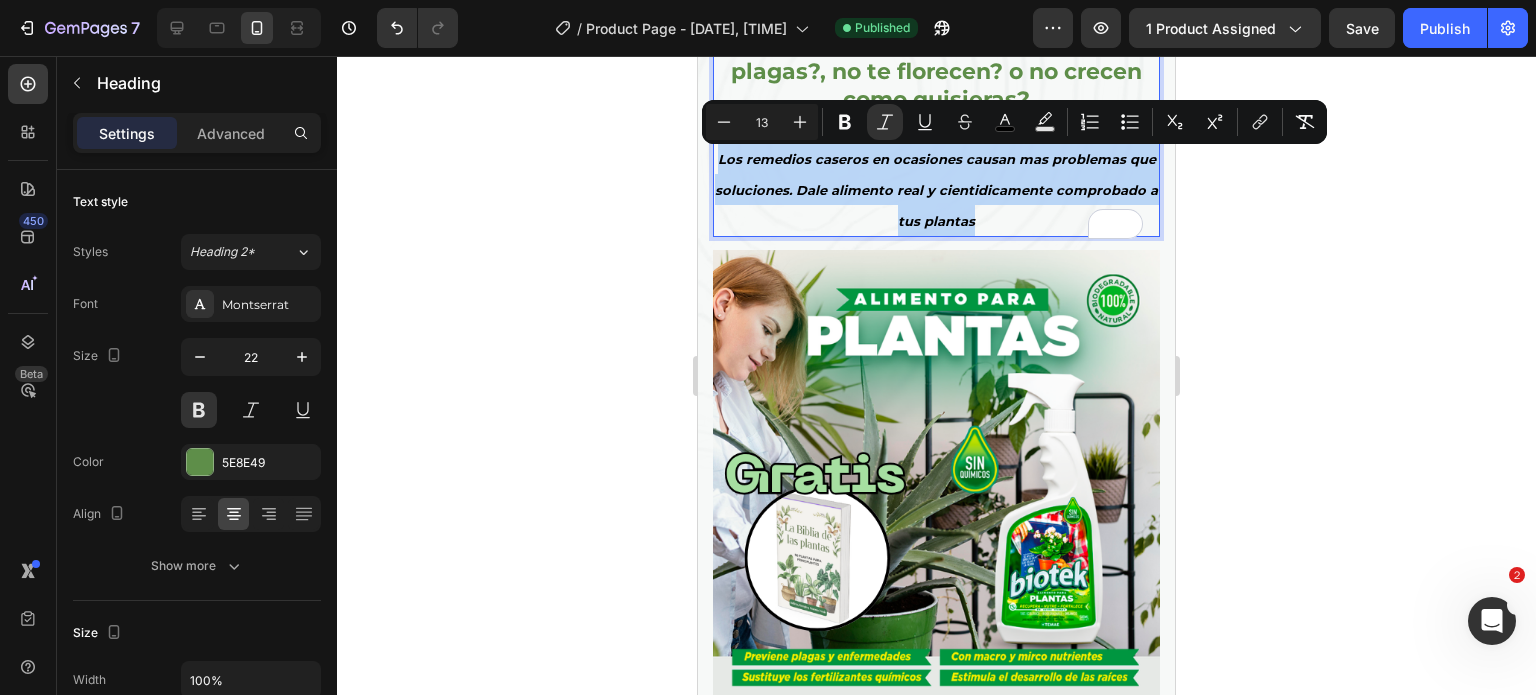copy on "Los remedios caseros en ocasiones causan mas problemas que soluciones. Dale alimento real y cientidicamente comprobado a tus plantas" 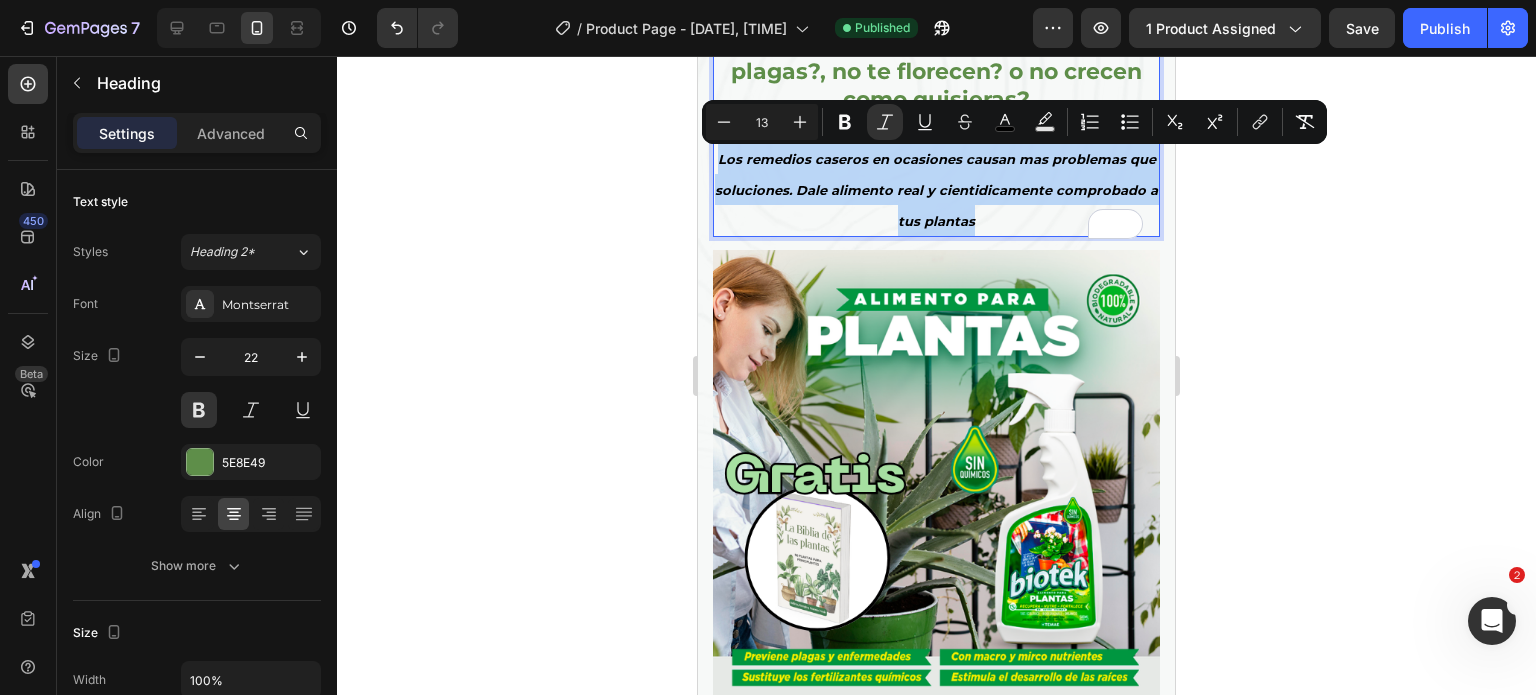 click on "Los remedios caseros en ocasiones causan mas problemas que soluciones. Dale alimento real y cientidicamente comprobado a tus plantas" at bounding box center (936, 189) 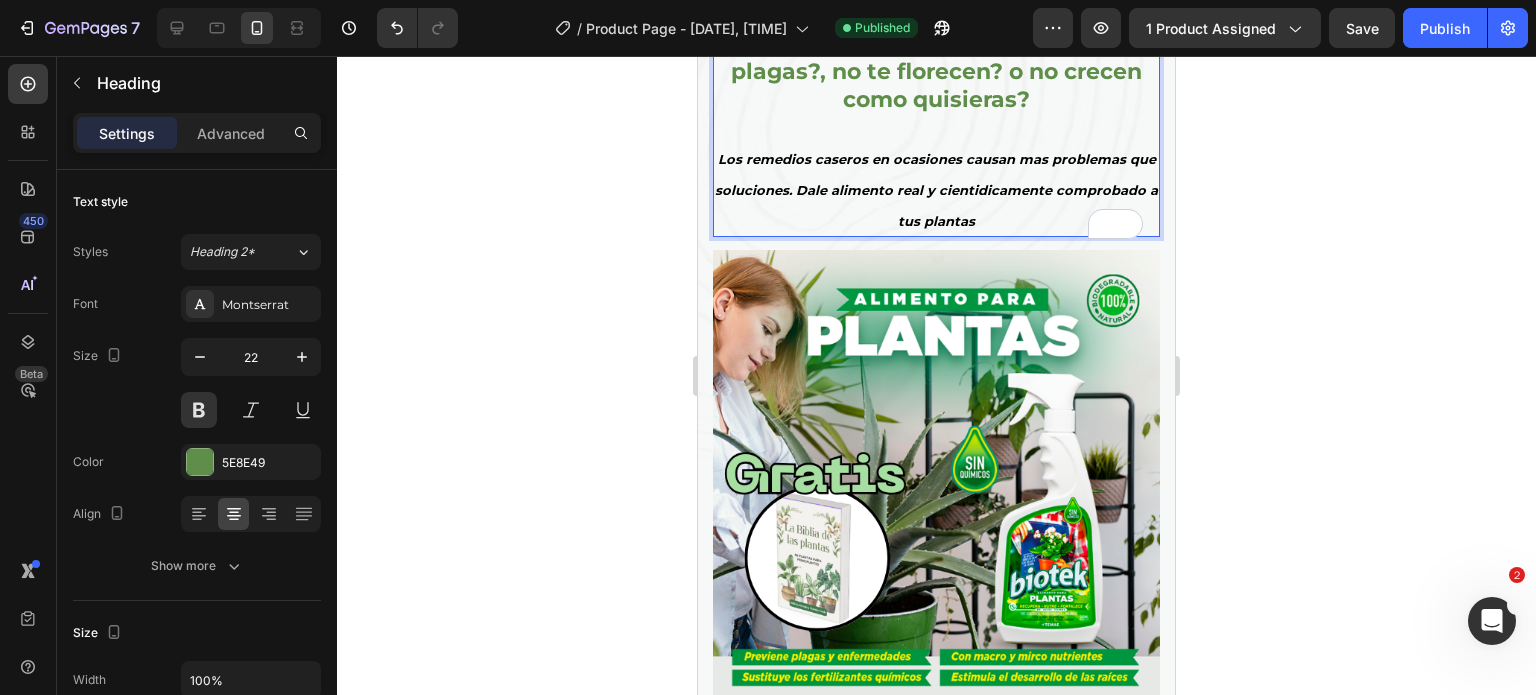 click on "Los remedios caseros en ocasiones causan mas problemas que soluciones. Dale alimento real y cientidicamente comprobado a tus plantas" at bounding box center (936, 189) 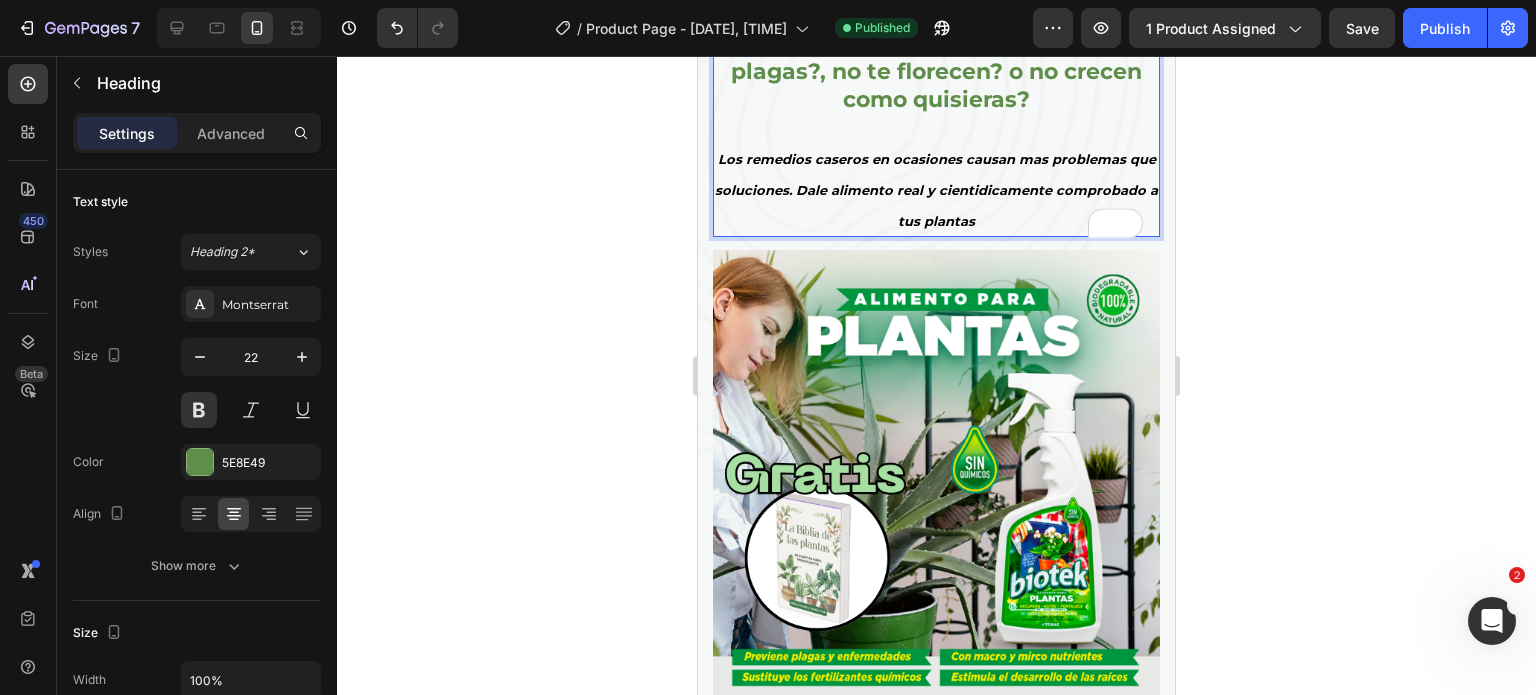 click on "Los remedios caseros en ocasiones causan mas problemas que soluciones. Dale alimento real y cientidicamente comprobado a tus plantas" at bounding box center (936, 189) 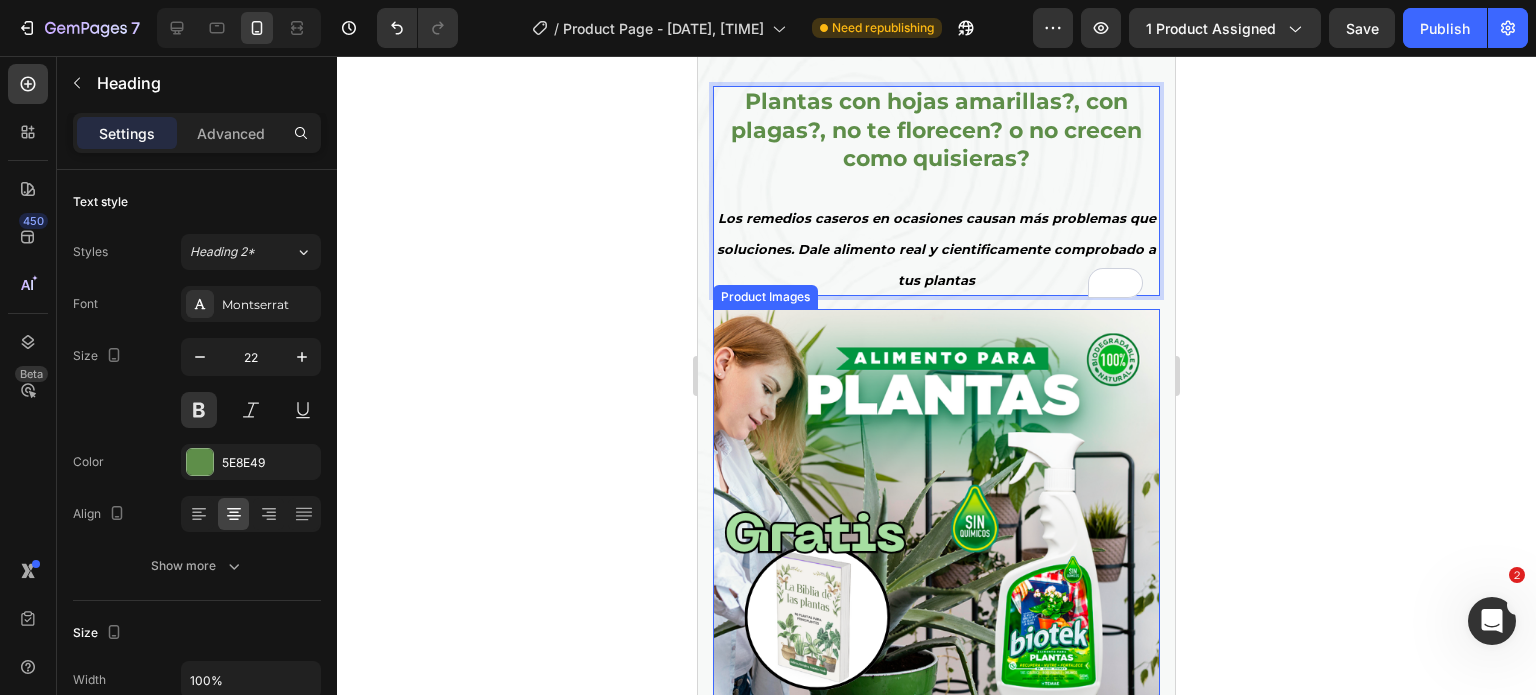scroll, scrollTop: 0, scrollLeft: 0, axis: both 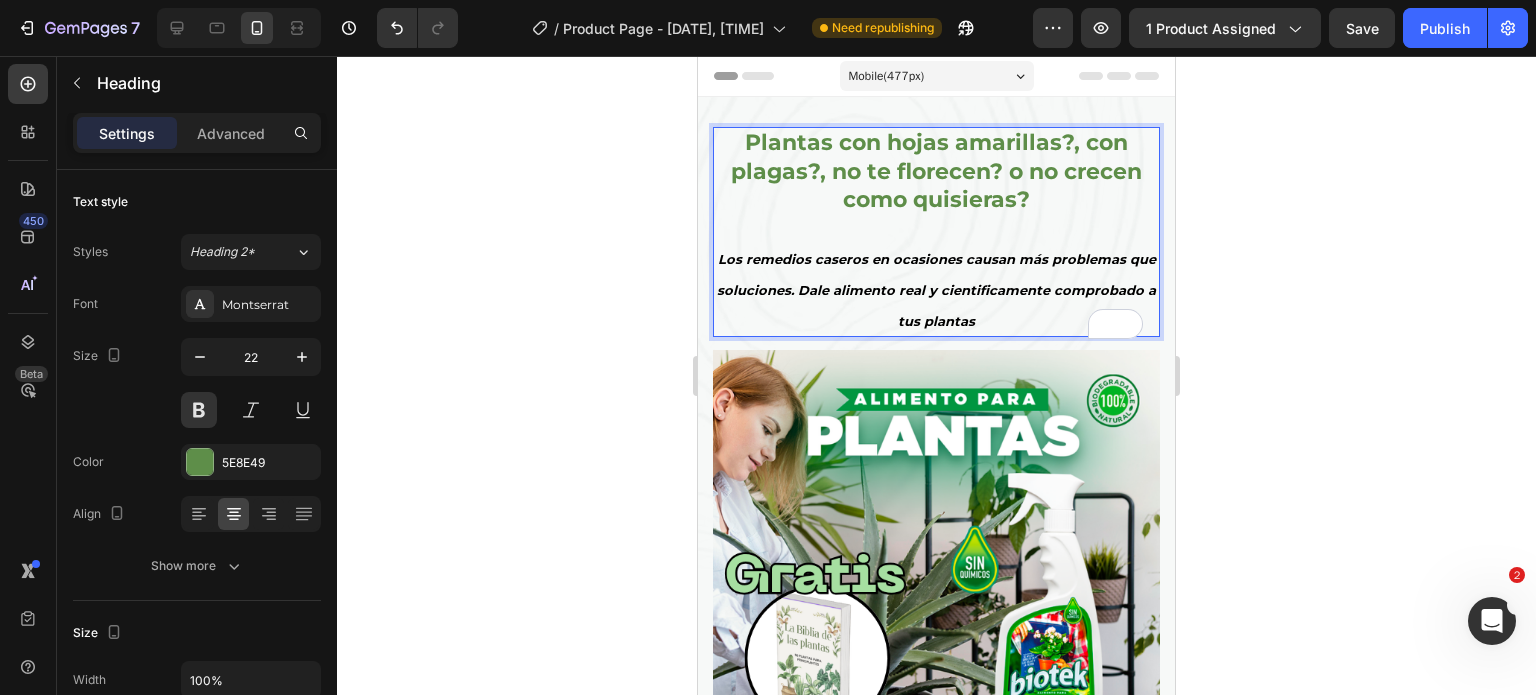 click on "Plantas con hojas amarillas?, con plagas?, no te florecen? o no crecen como quisieras? Los remedios caseros en ocasiones causan más problemas que soluciones. Dale alimento real y cientificamente comprobado a tus plantas" at bounding box center [936, 232] 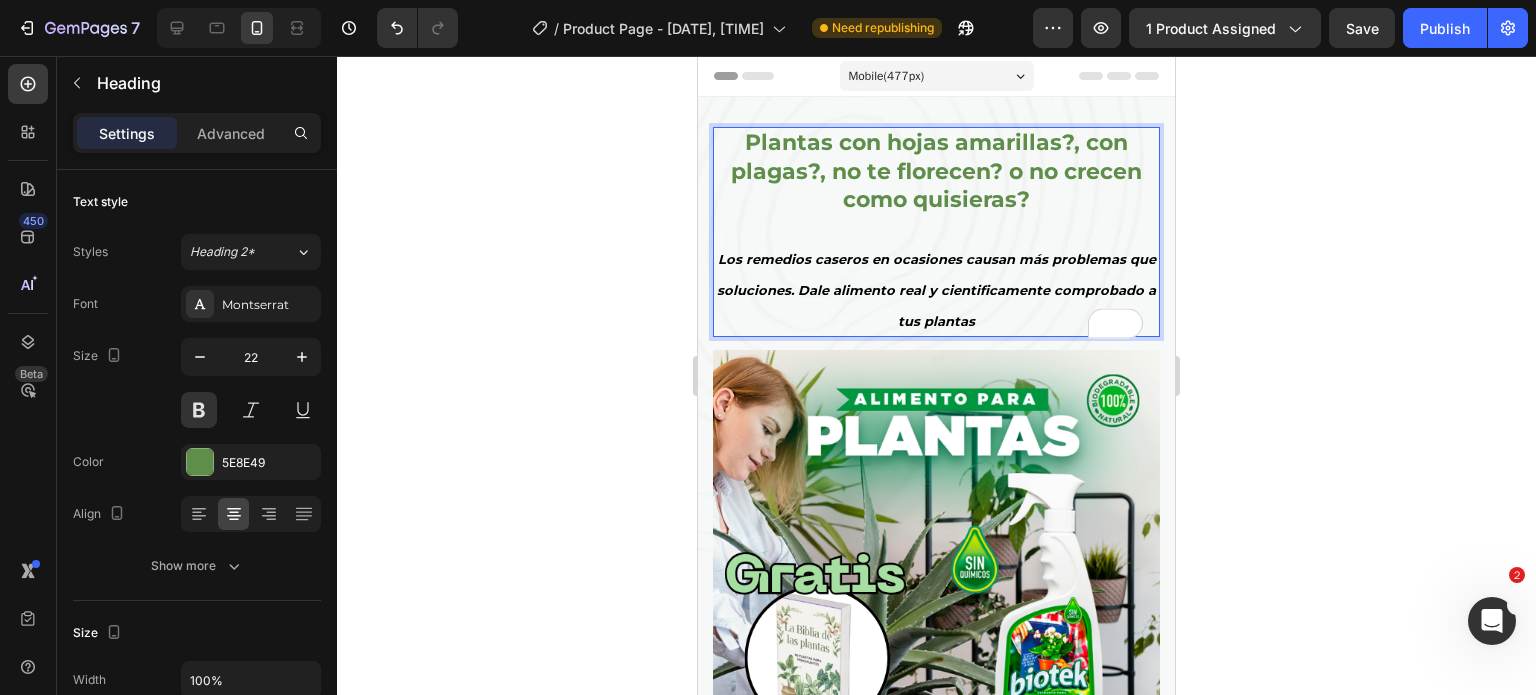 click on "Plantas con hojas amarillas?, con plagas?, no te florecen? o no crecen como quisieras? ⁠⁠⁠⁠⁠⁠⁠ Los remedios caseros en ocasiones causan más problemas que soluciones. Dale alimento real y cientificamente comprobado a tus plantas" at bounding box center (936, 232) 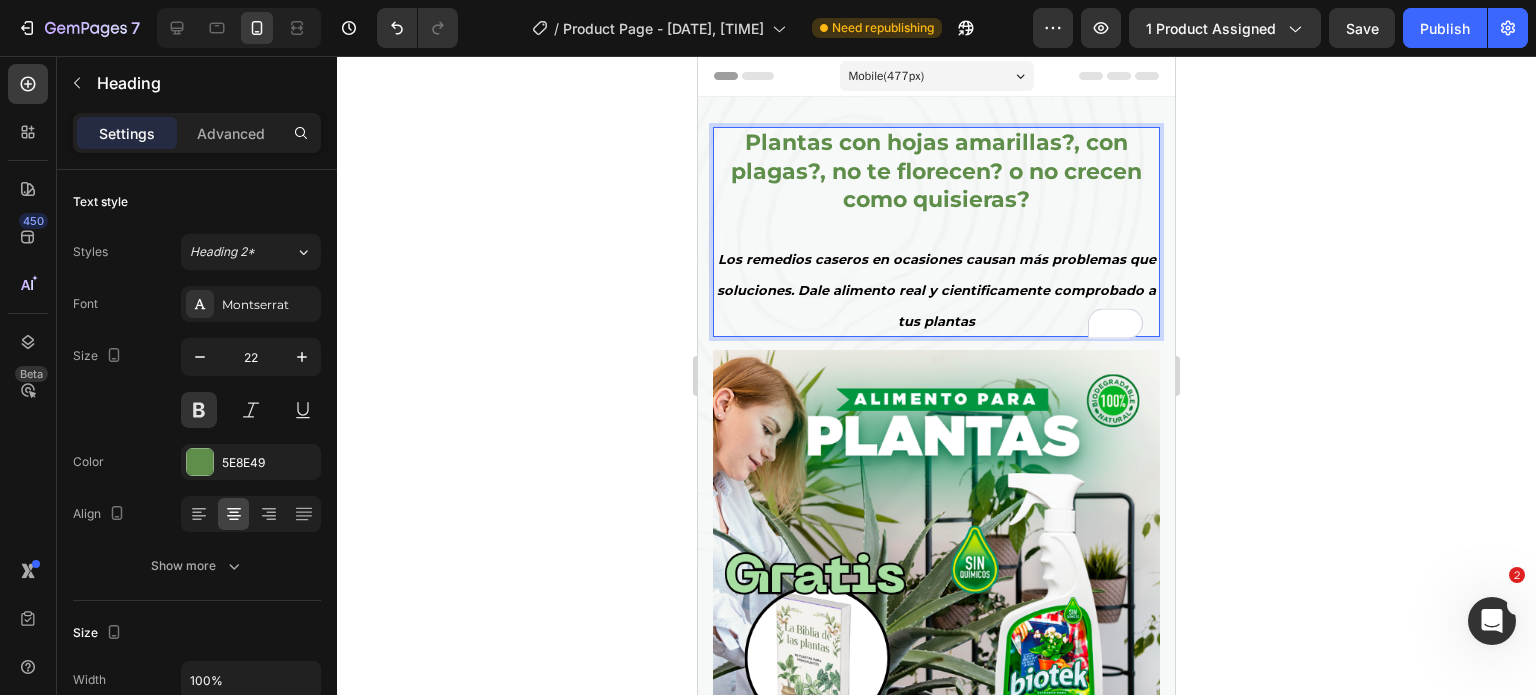 click on "Los remedios caseros en ocasiones causan más problemas que soluciones. Dale alimento real y cientificamente comprobado a tus plantas" at bounding box center [936, 289] 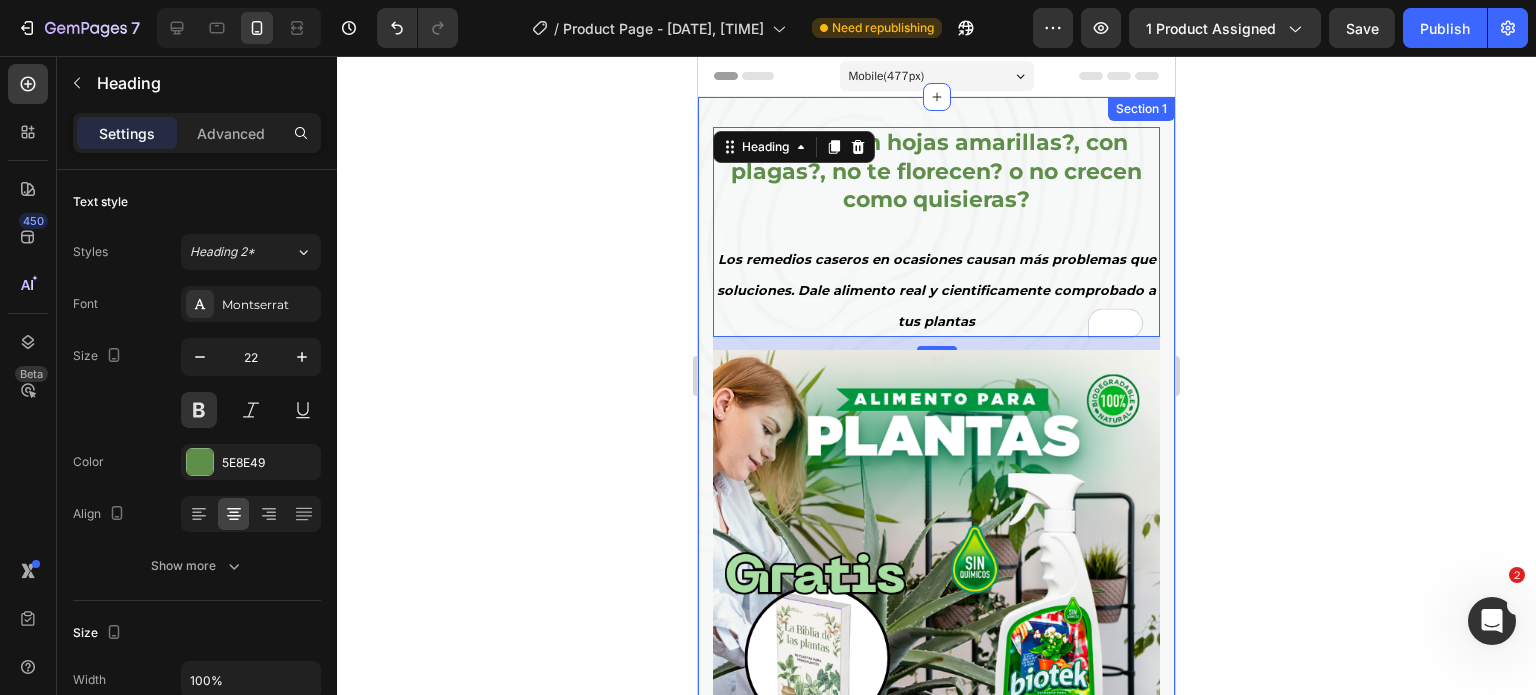 click 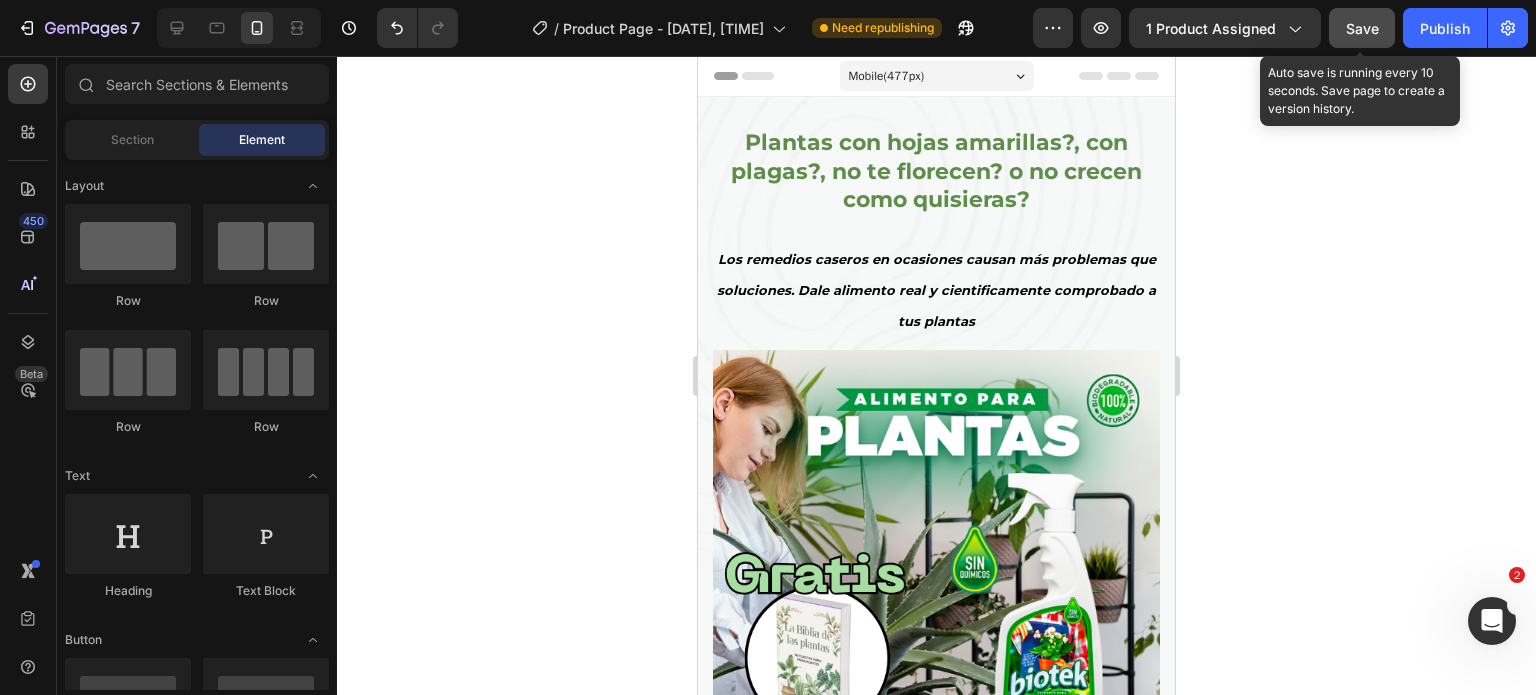 click on "Save" 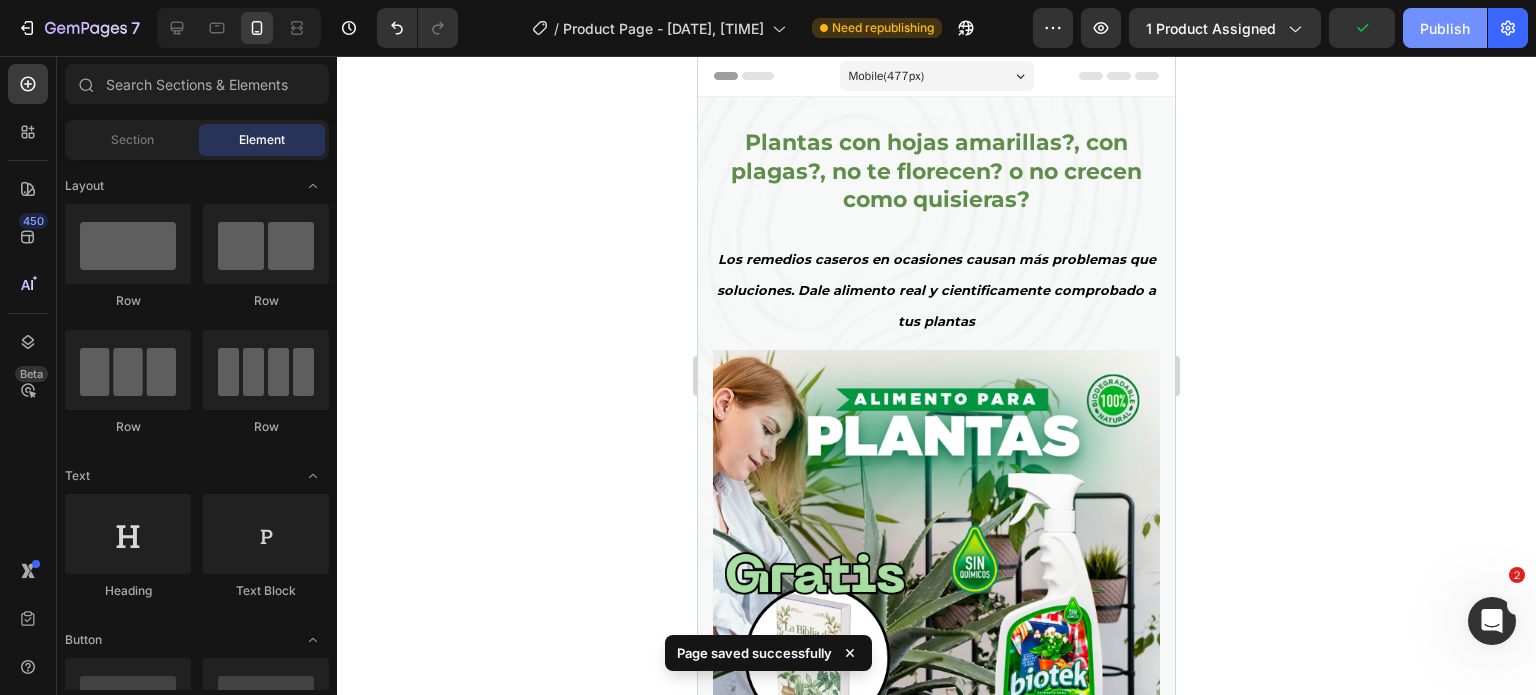 click on "Publish" at bounding box center [1445, 28] 